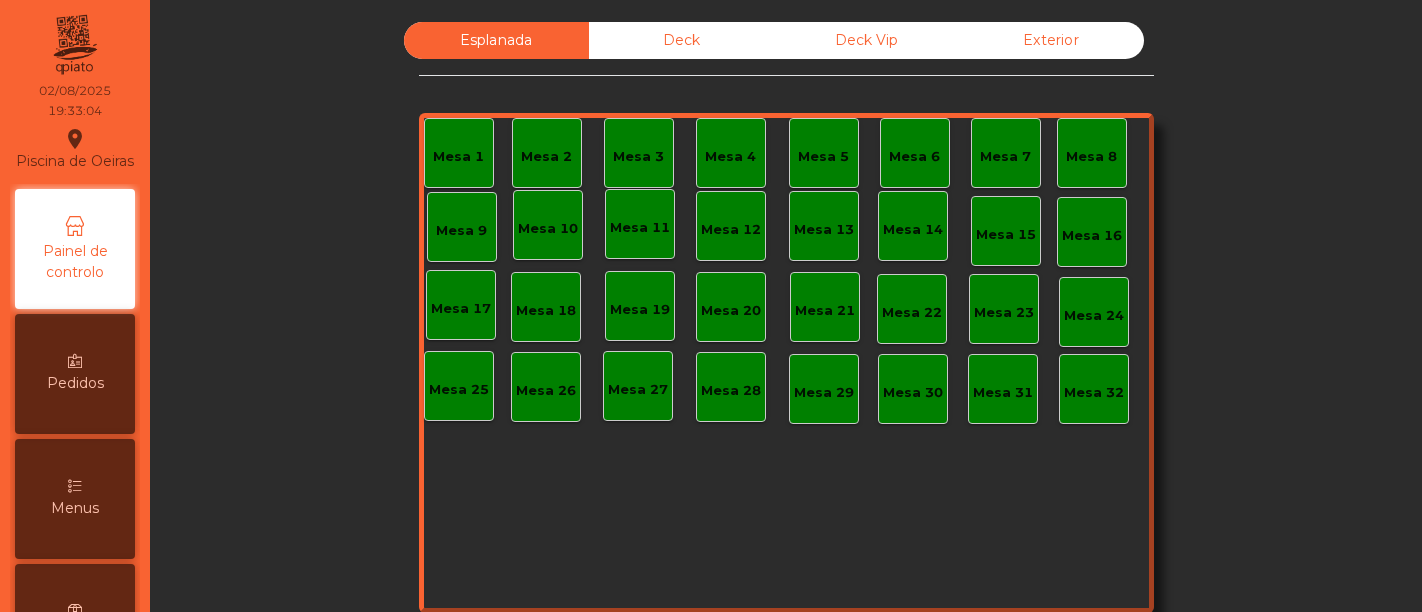 scroll, scrollTop: 0, scrollLeft: 0, axis: both 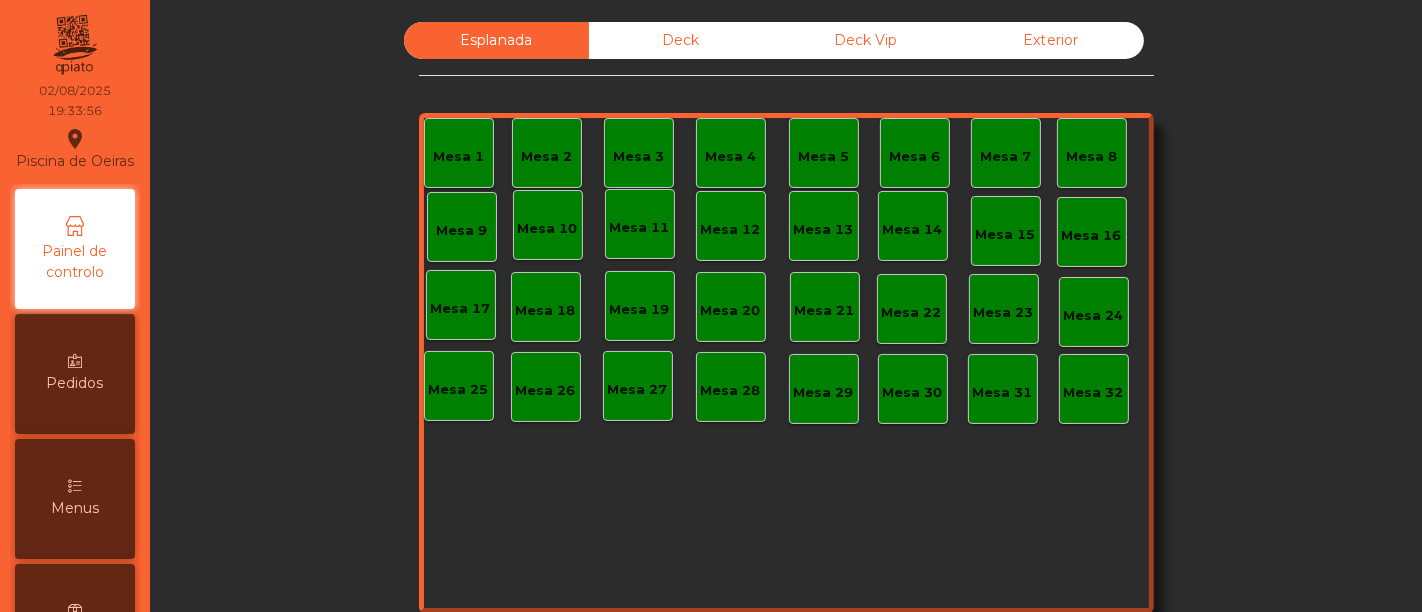 click on "Deck" 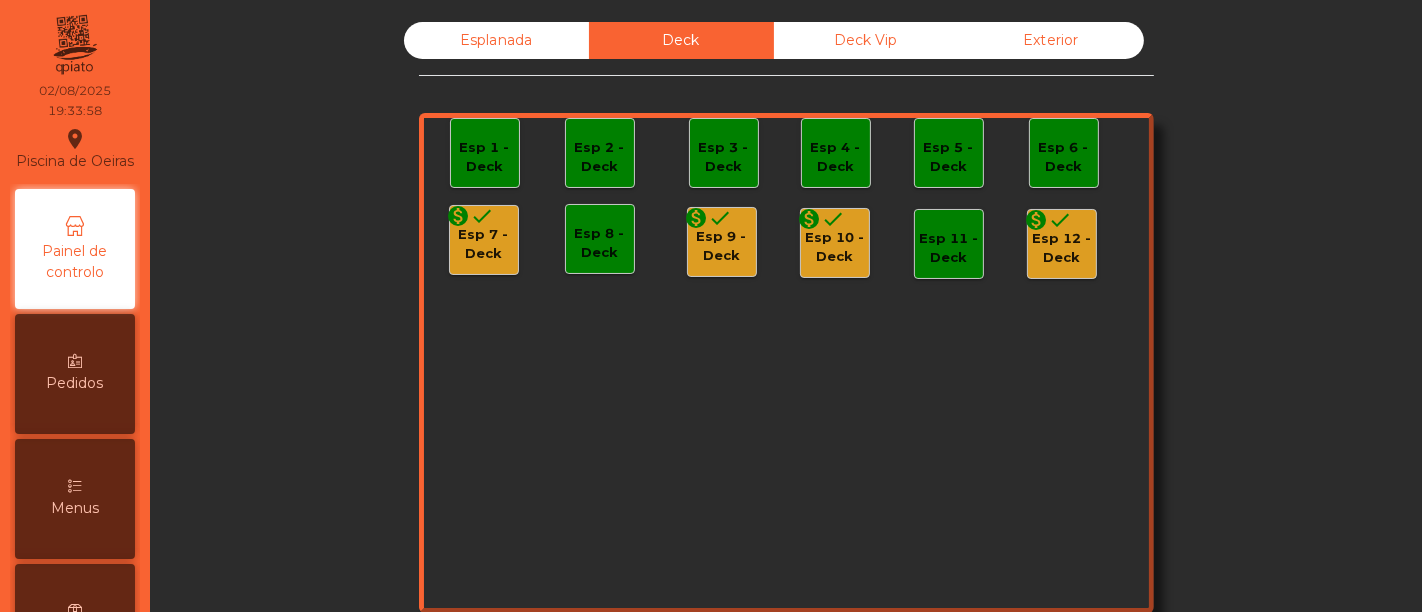click on "monetization_on done" 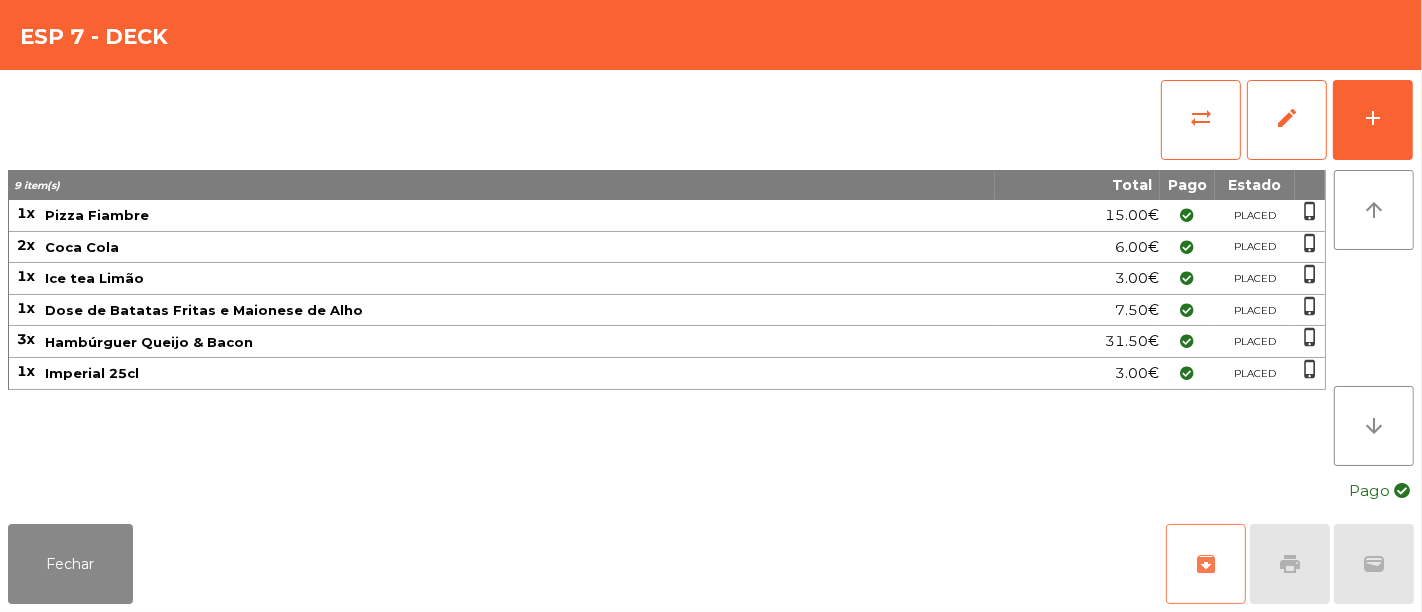 click on "archive" 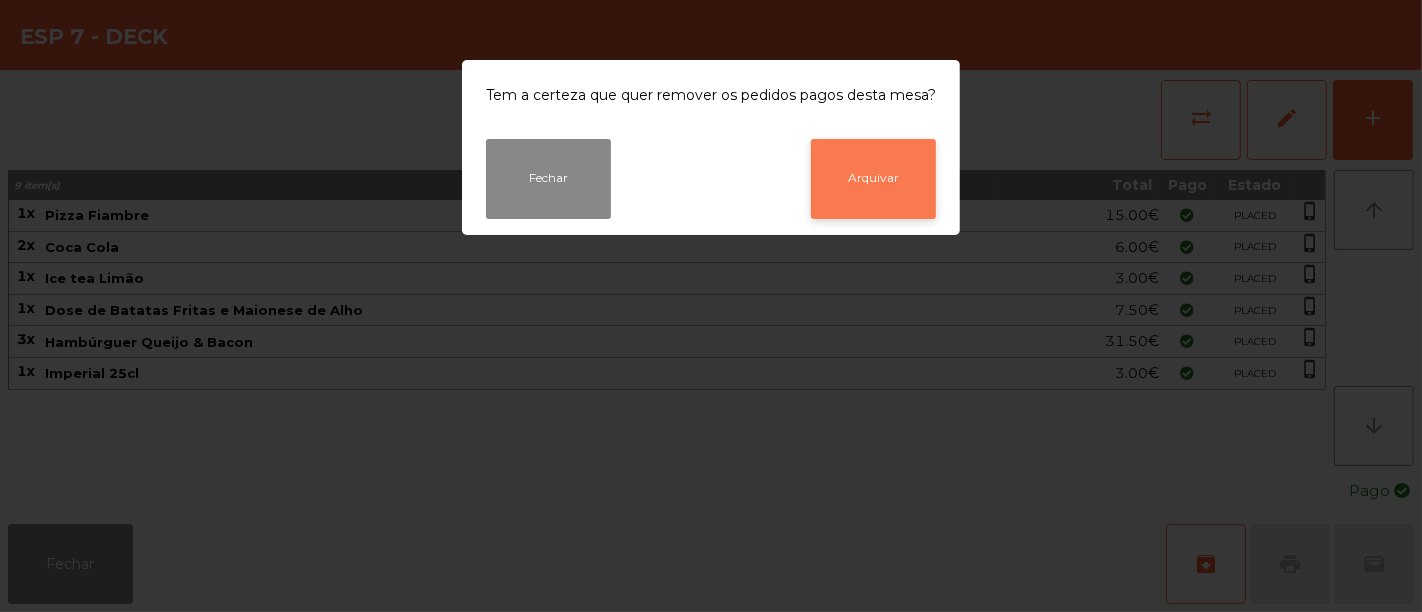 click on "Arquivar" 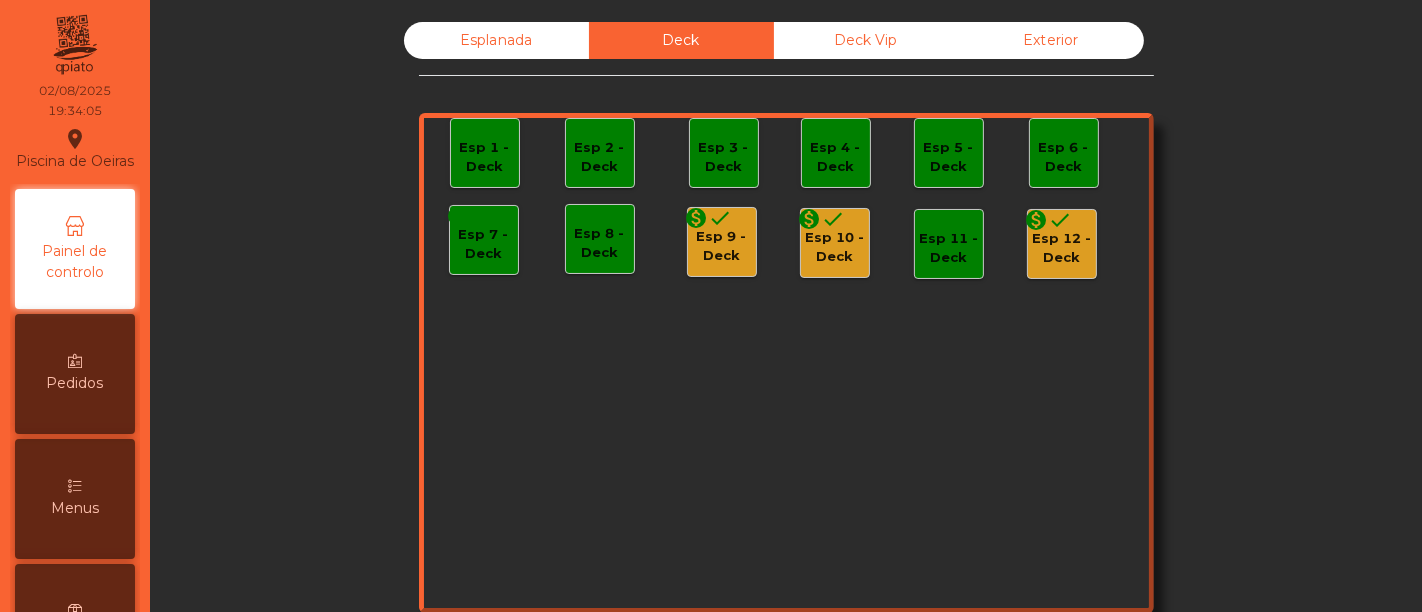 click on "Esp 9 - Deck" 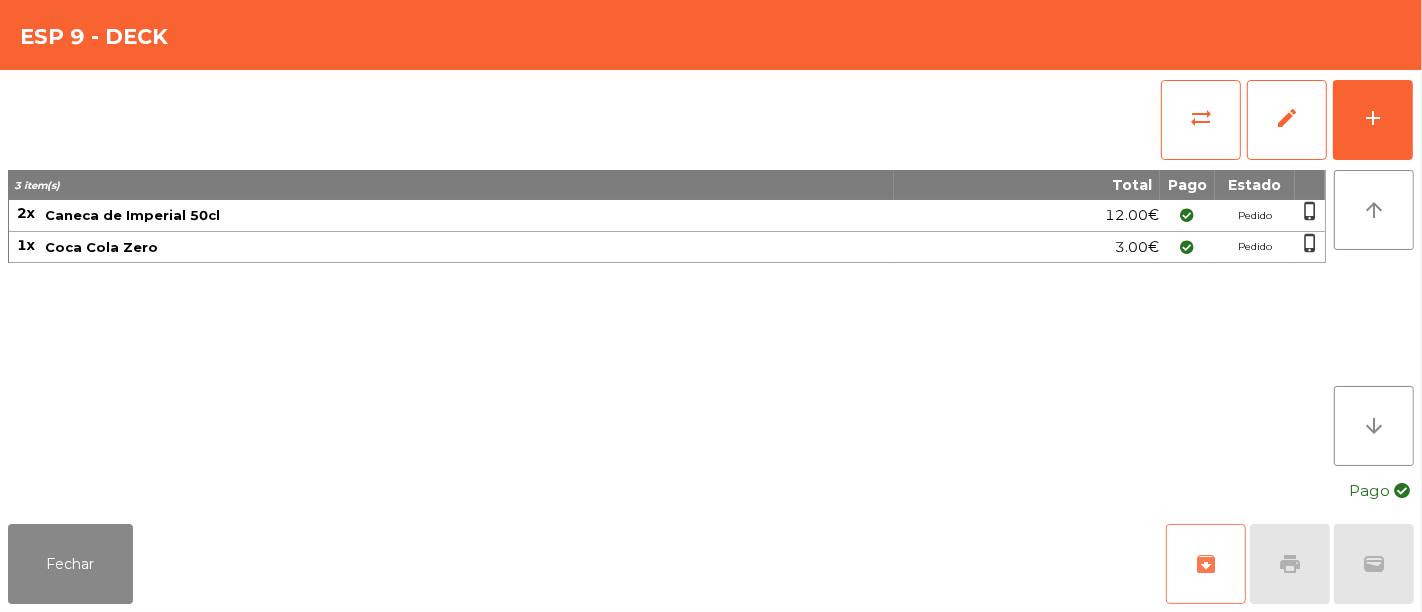 click on "archive" 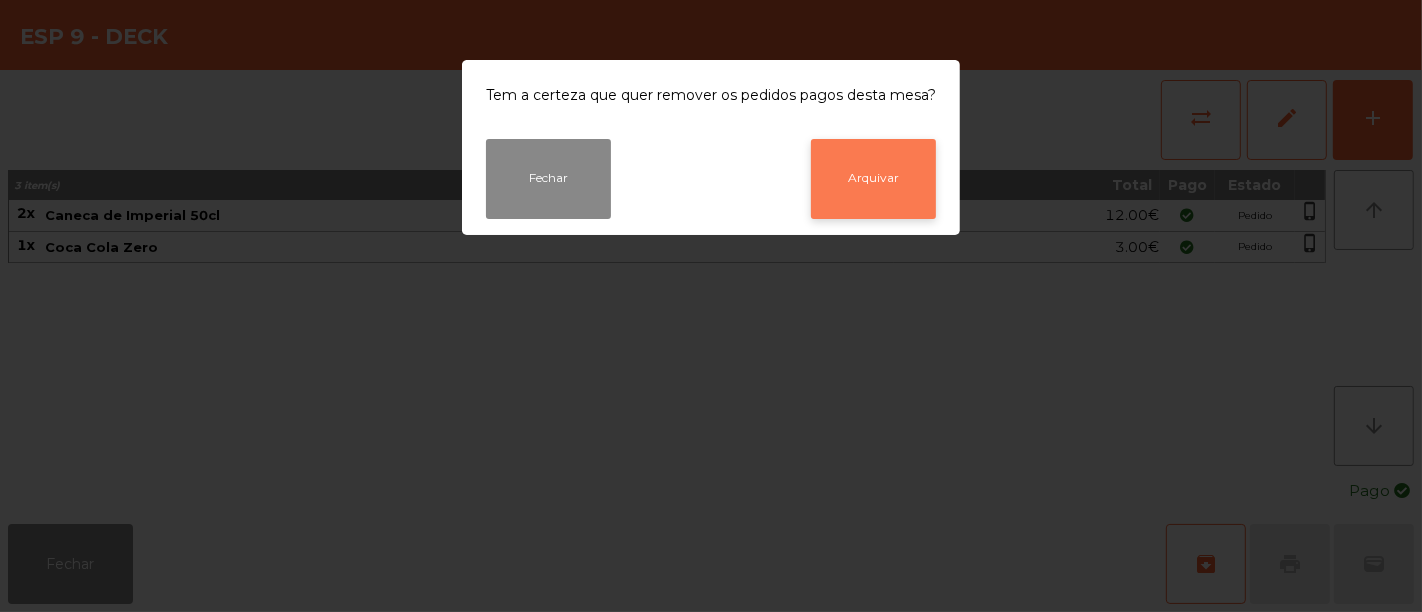 click on "Arquivar" 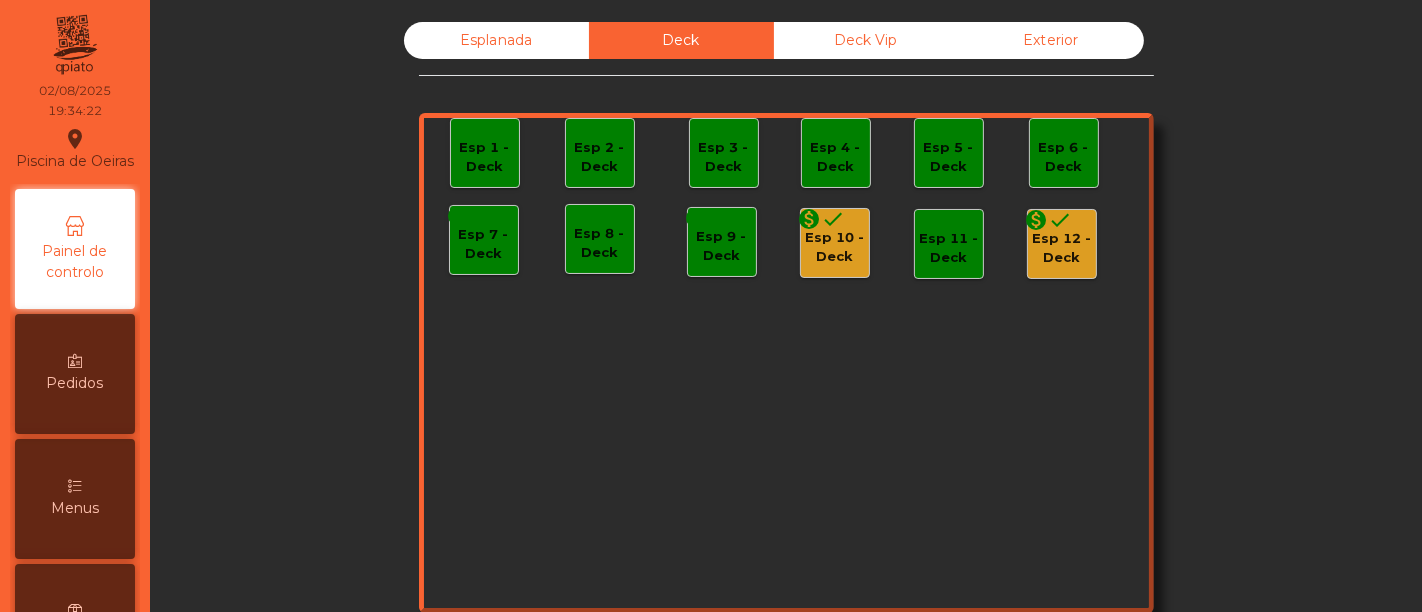 click on "Esp 10 - Deck" 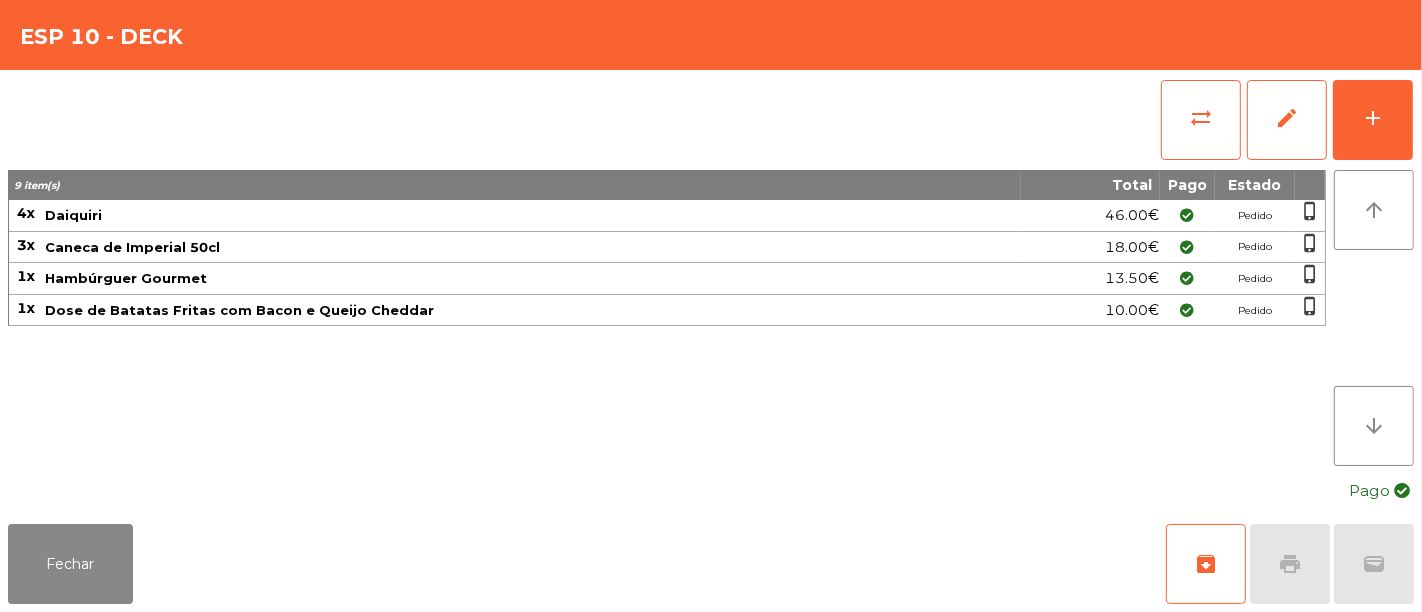 click on "Caneca de Imperial 50cl" 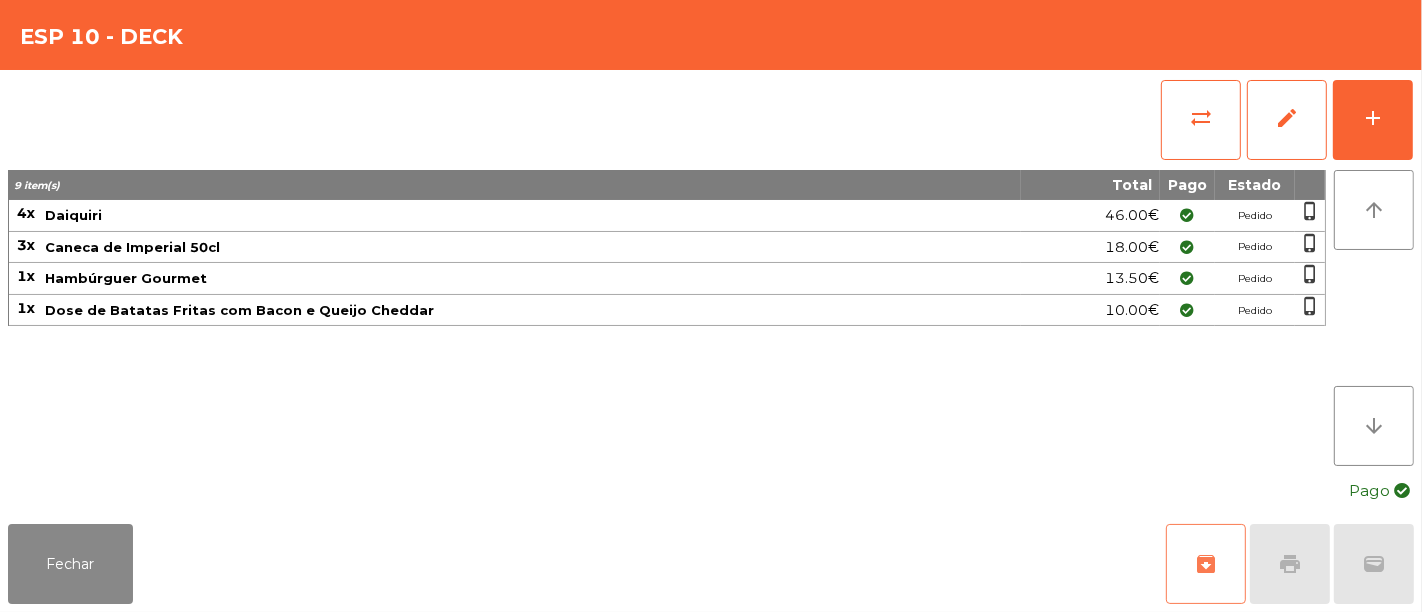 click on "archive" 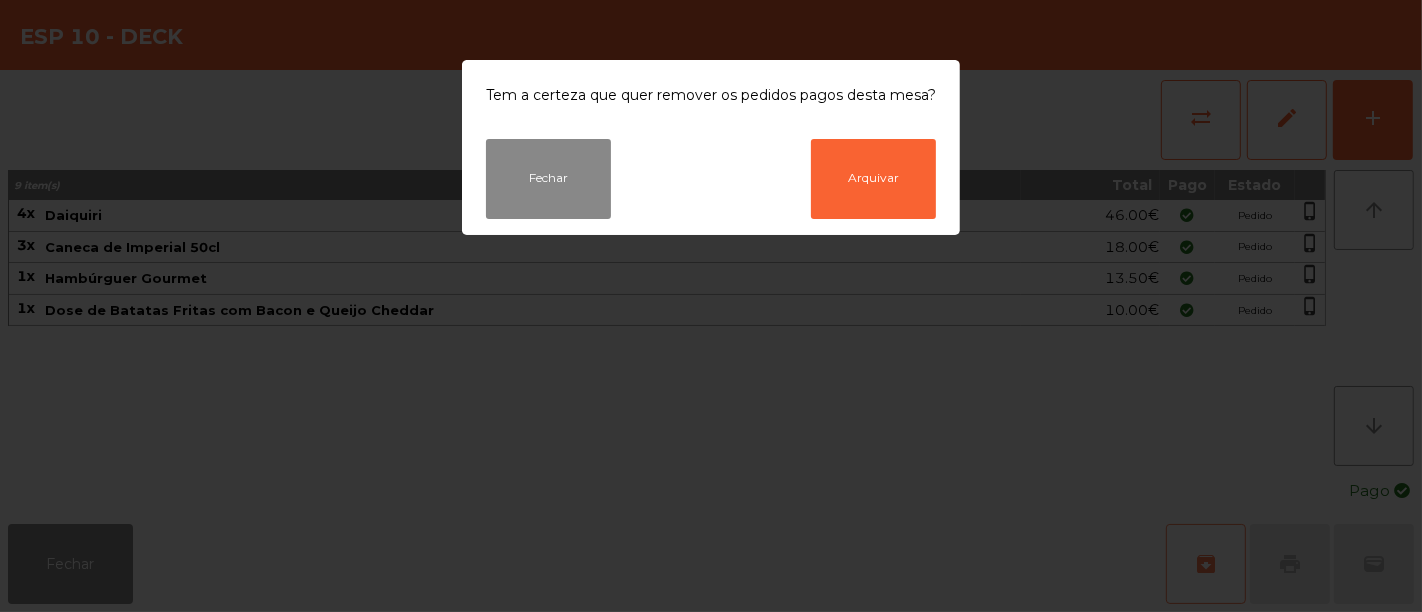 click on "Tem a certeza que quer remover os pedidos pagos desta mesa?  Fechar   Arquivar" 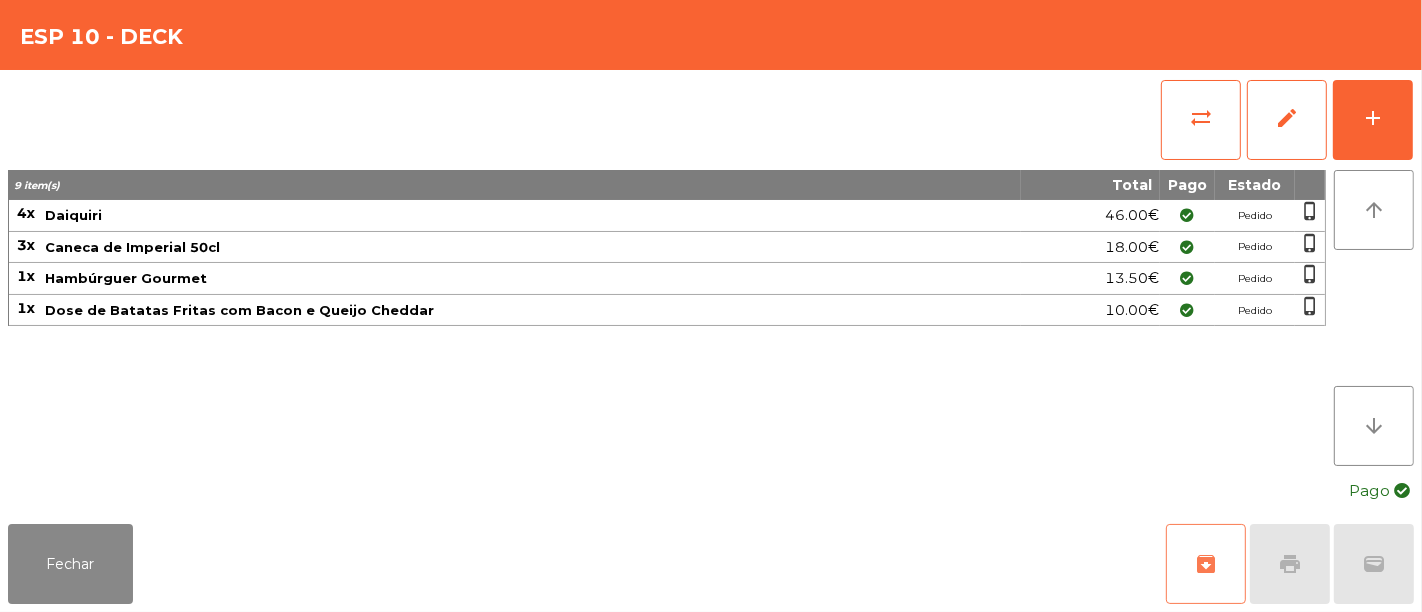 click on "archive" 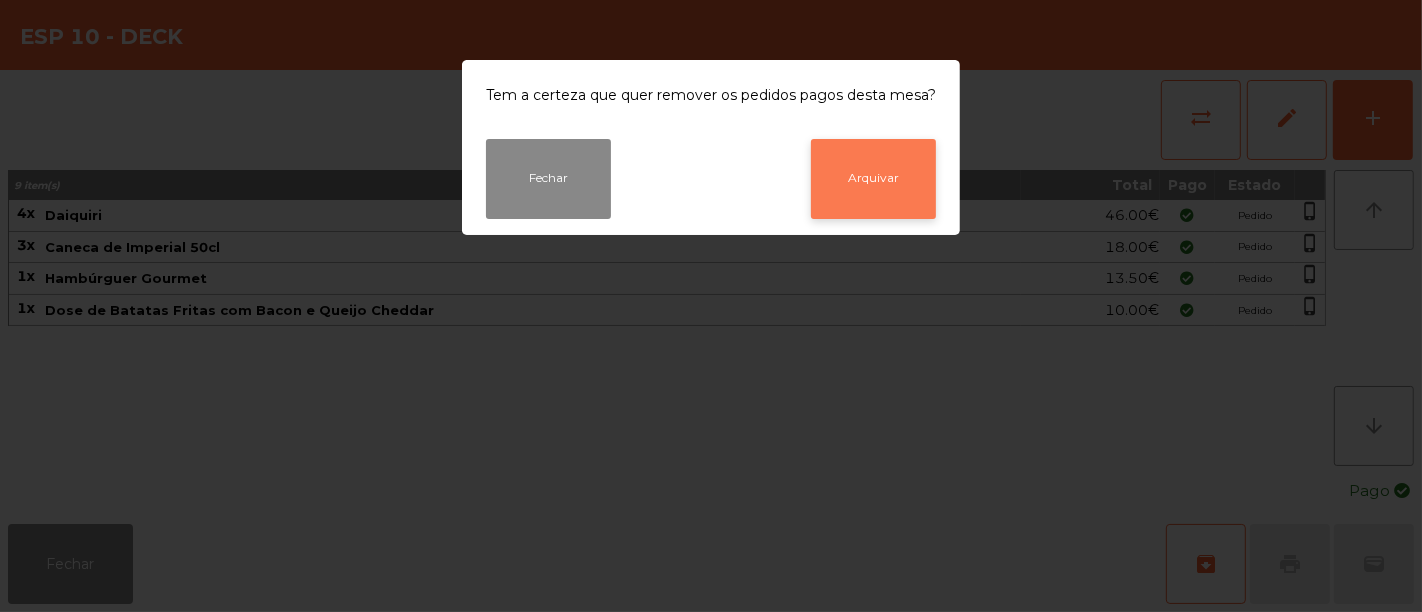 click on "Arquivar" 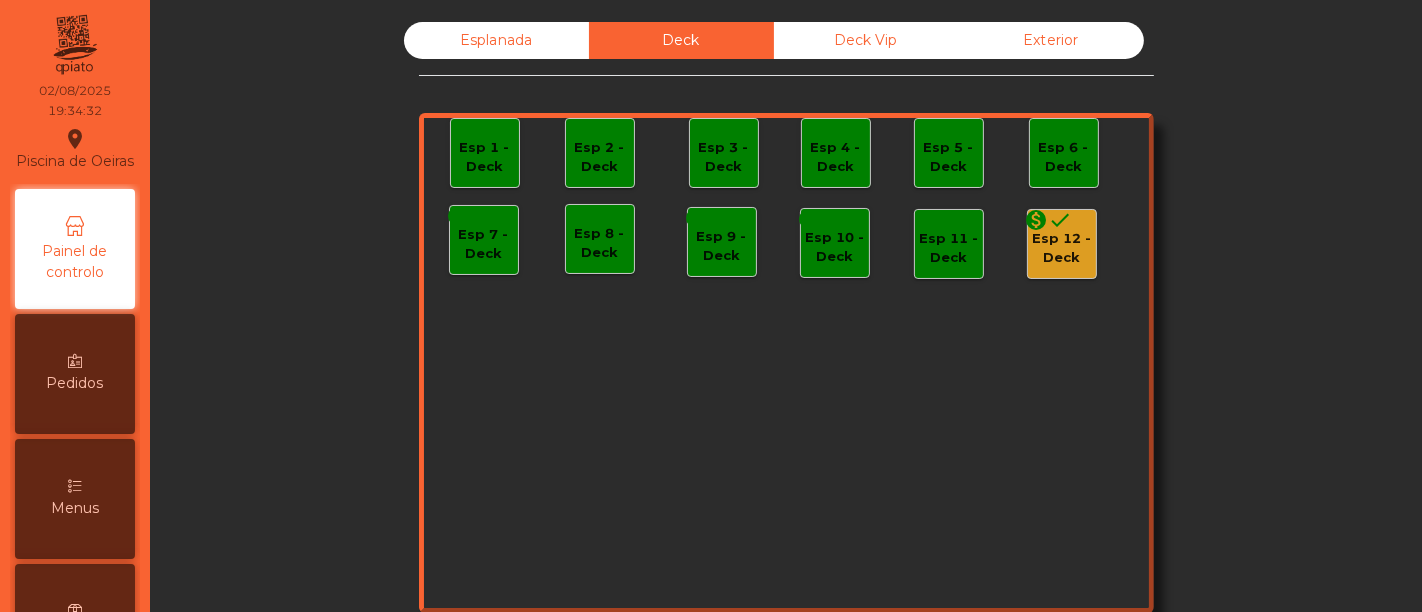 click on "Esp 12 - Deck" 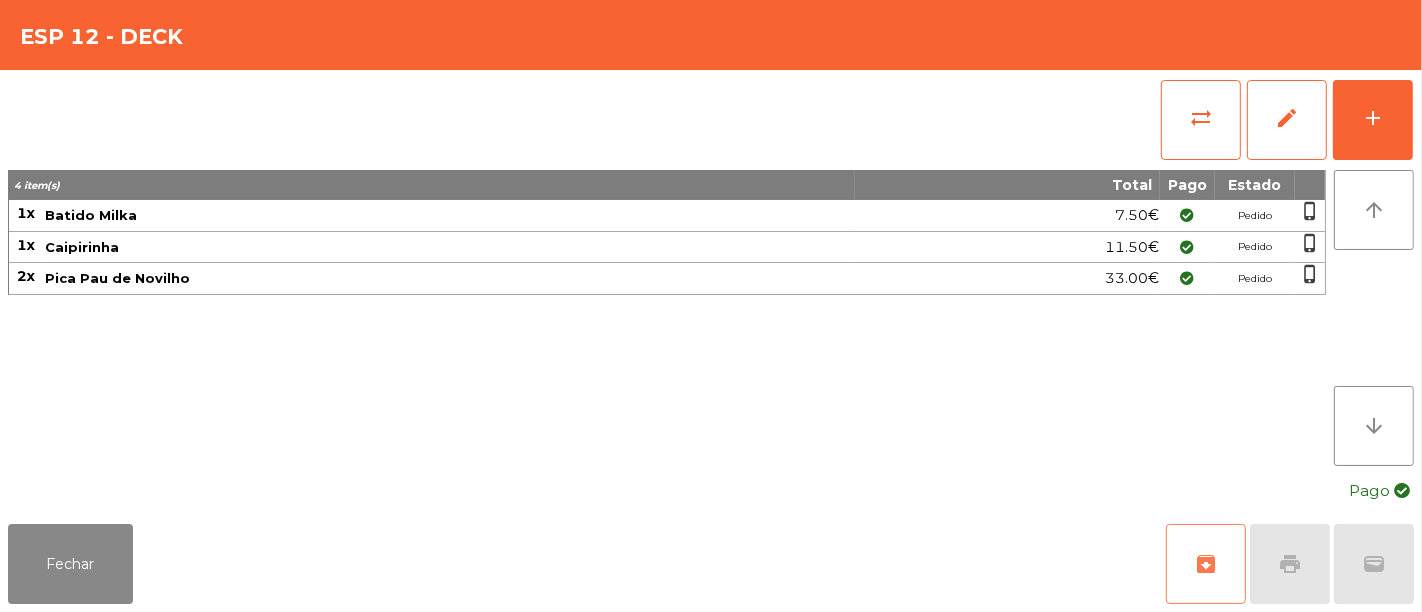 click on "archive" 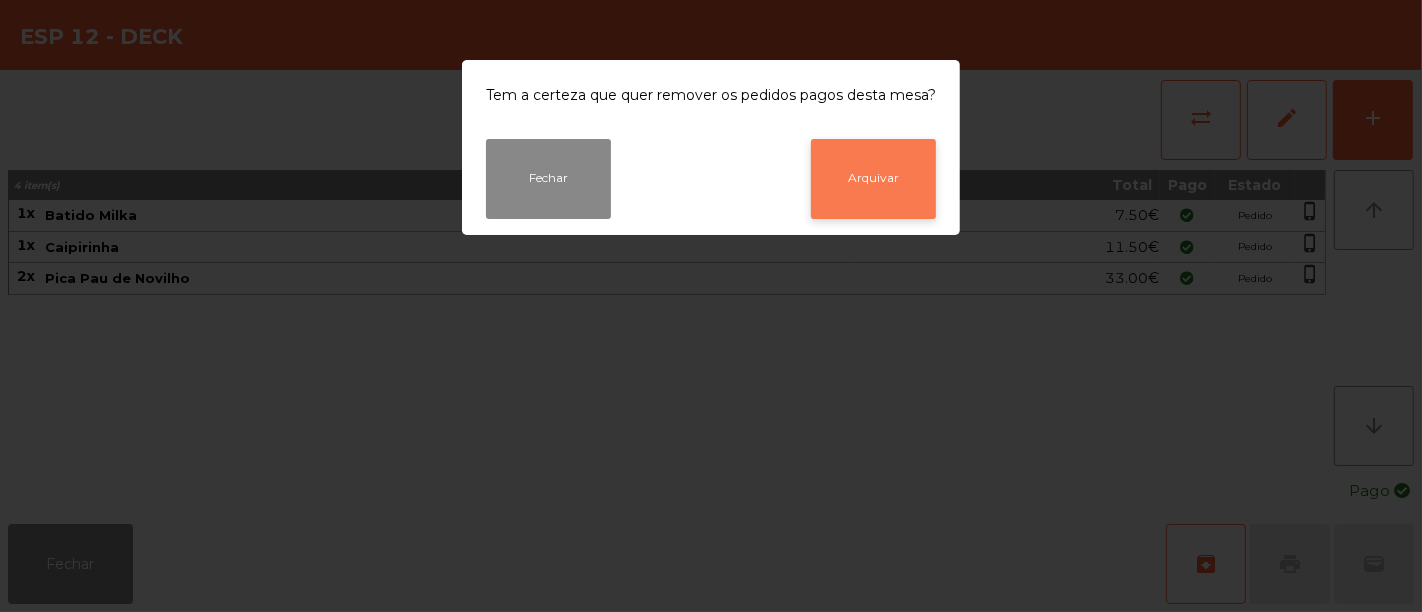 click on "Arquivar" 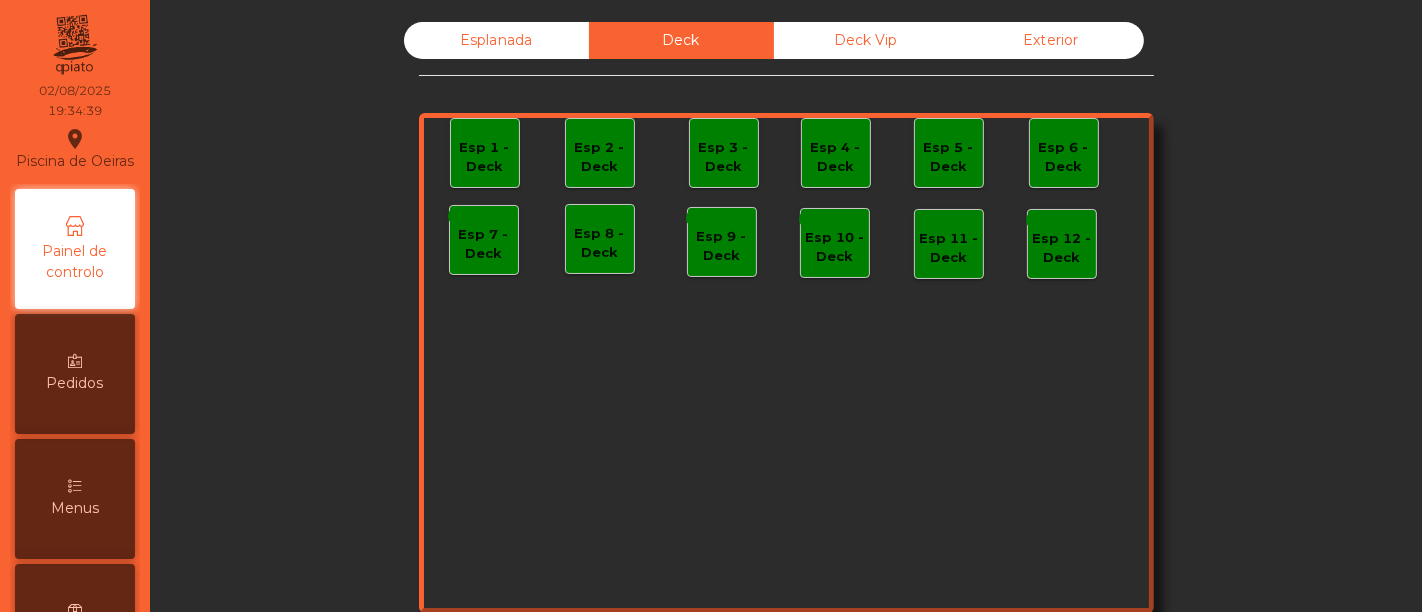 click on "Deck Vip" 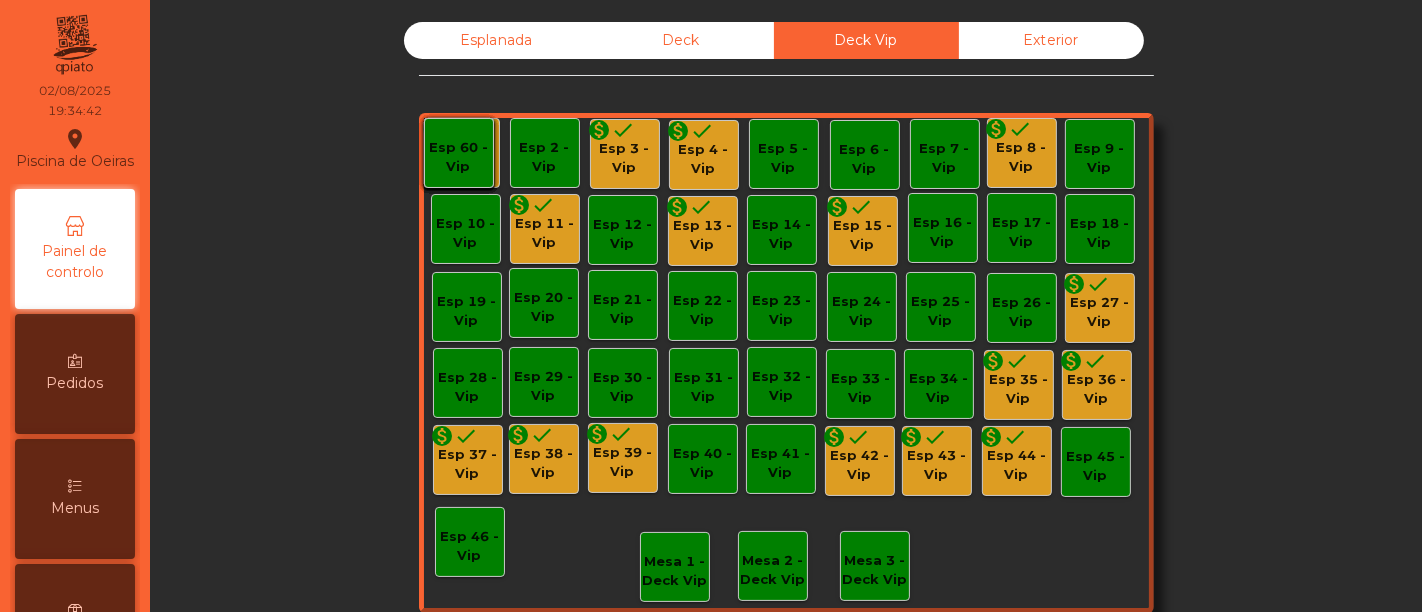 click on "monetization_on done" 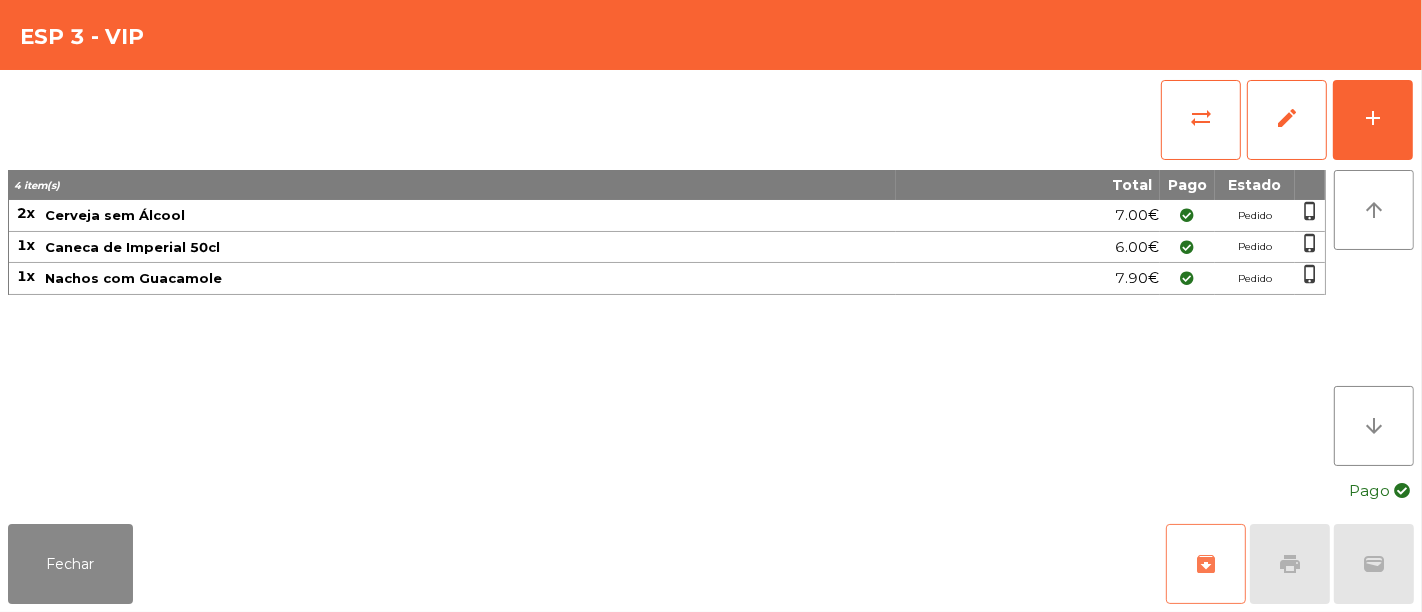 click on "archive" 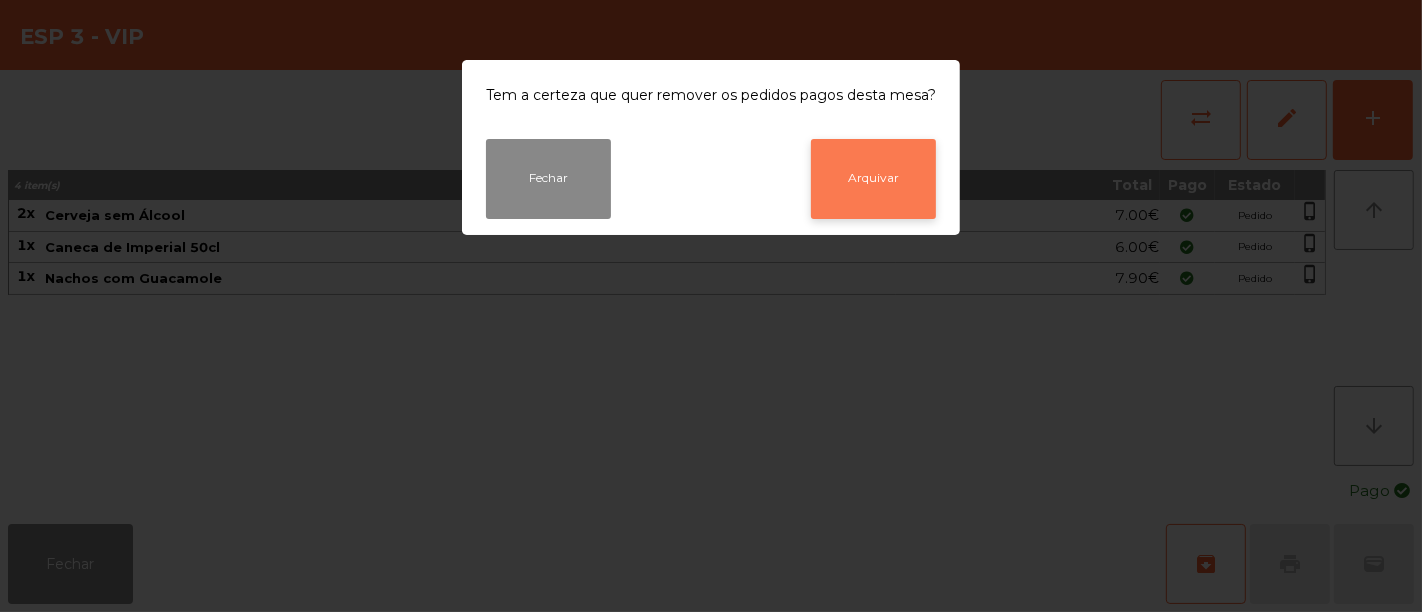 click on "Arquivar" 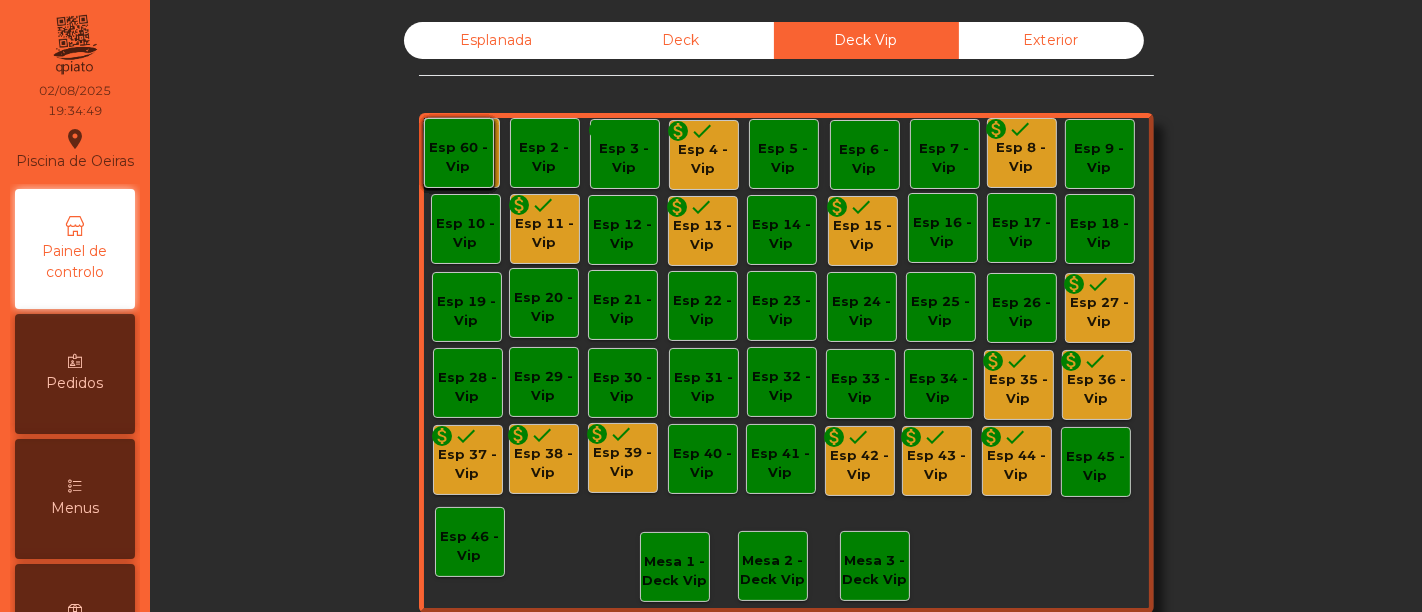 click on "Esp 4 - Vip" 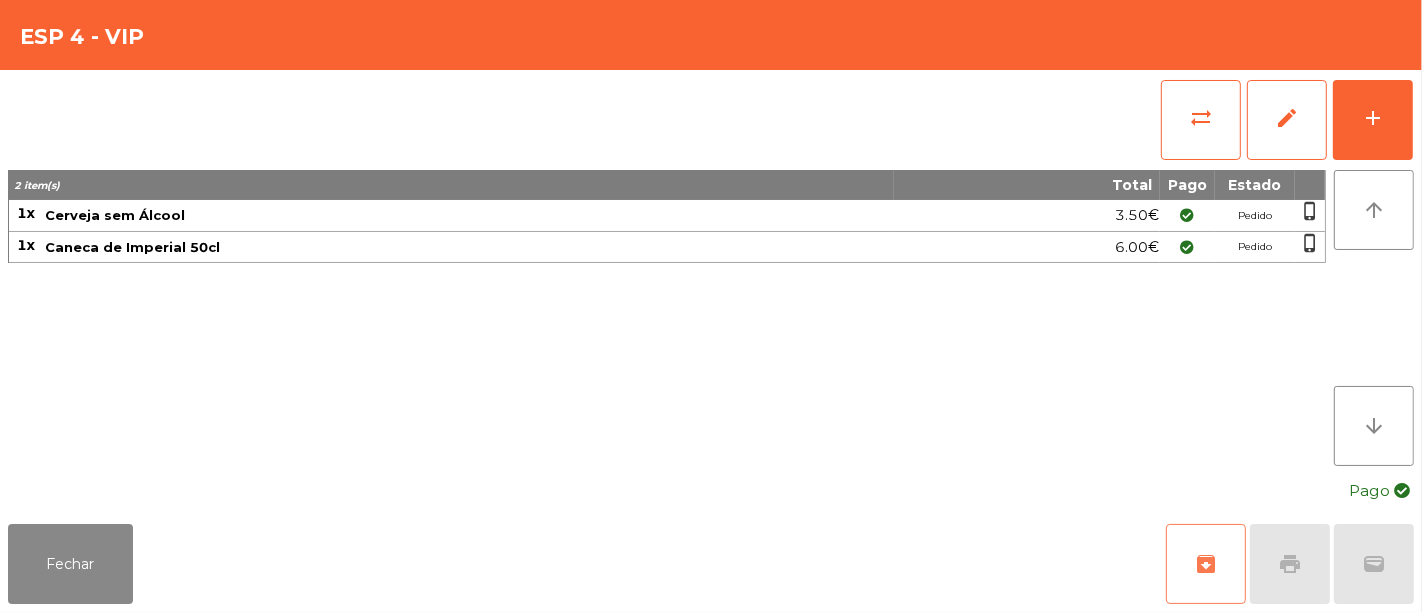 click on "archive" 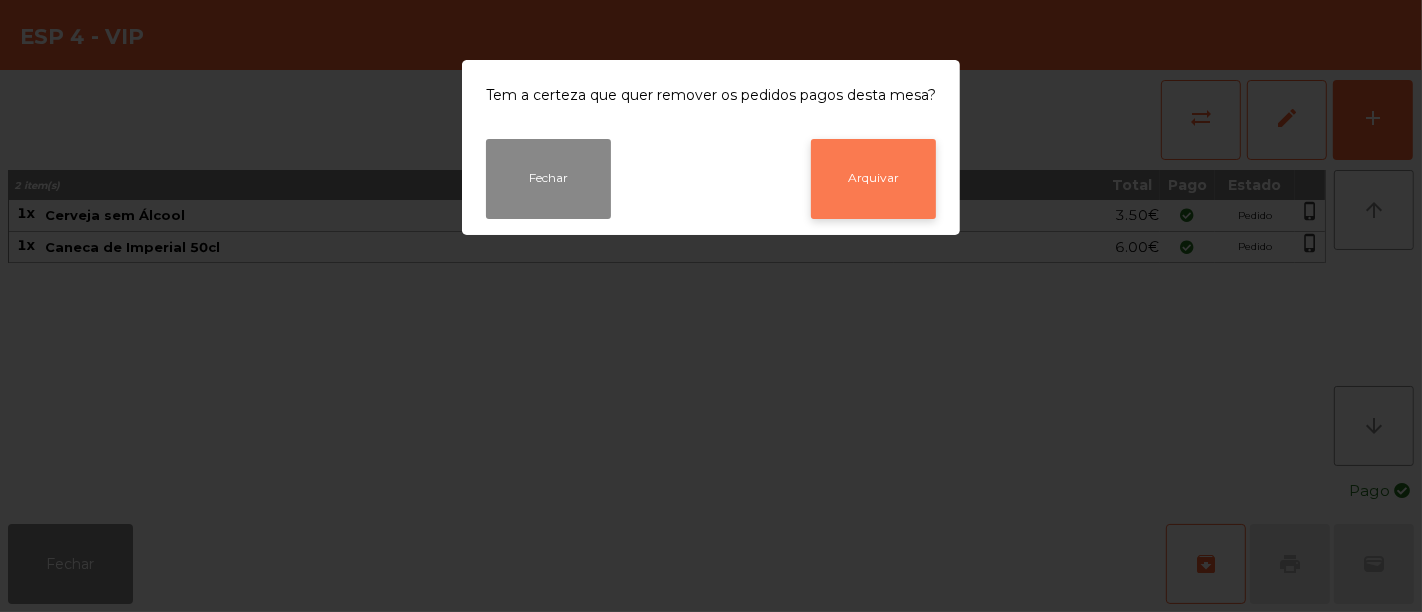 click on "Arquivar" 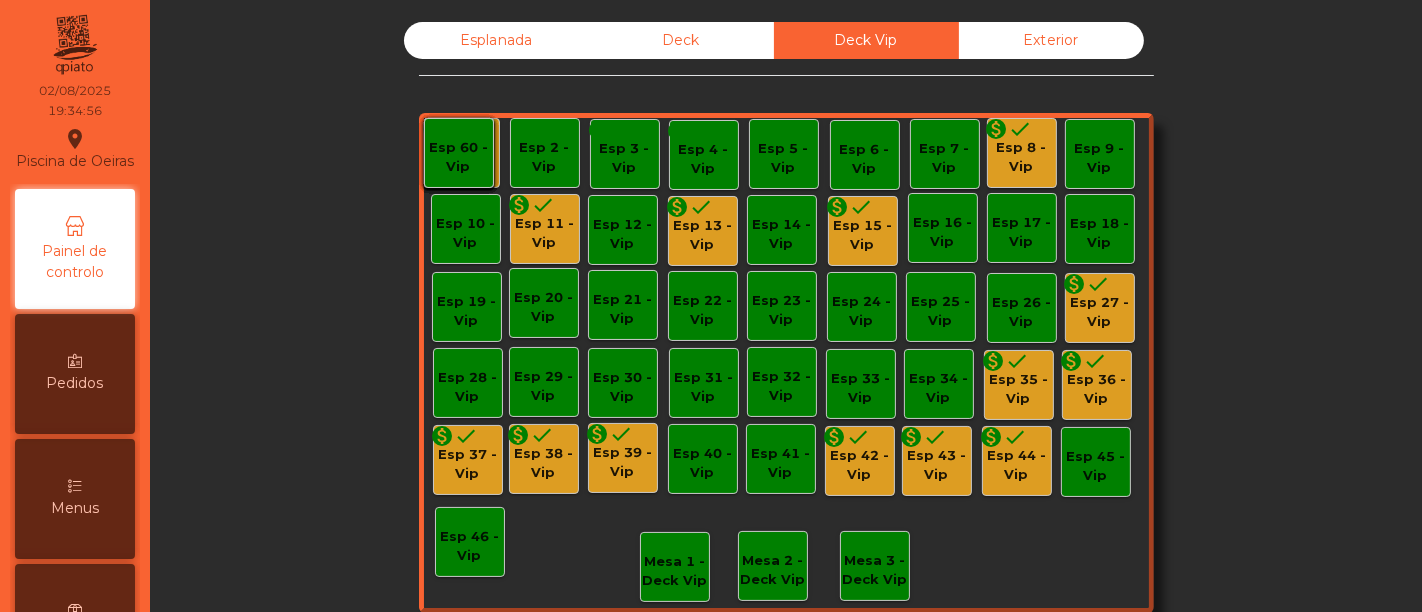 click on "Esp 8 - Vip" 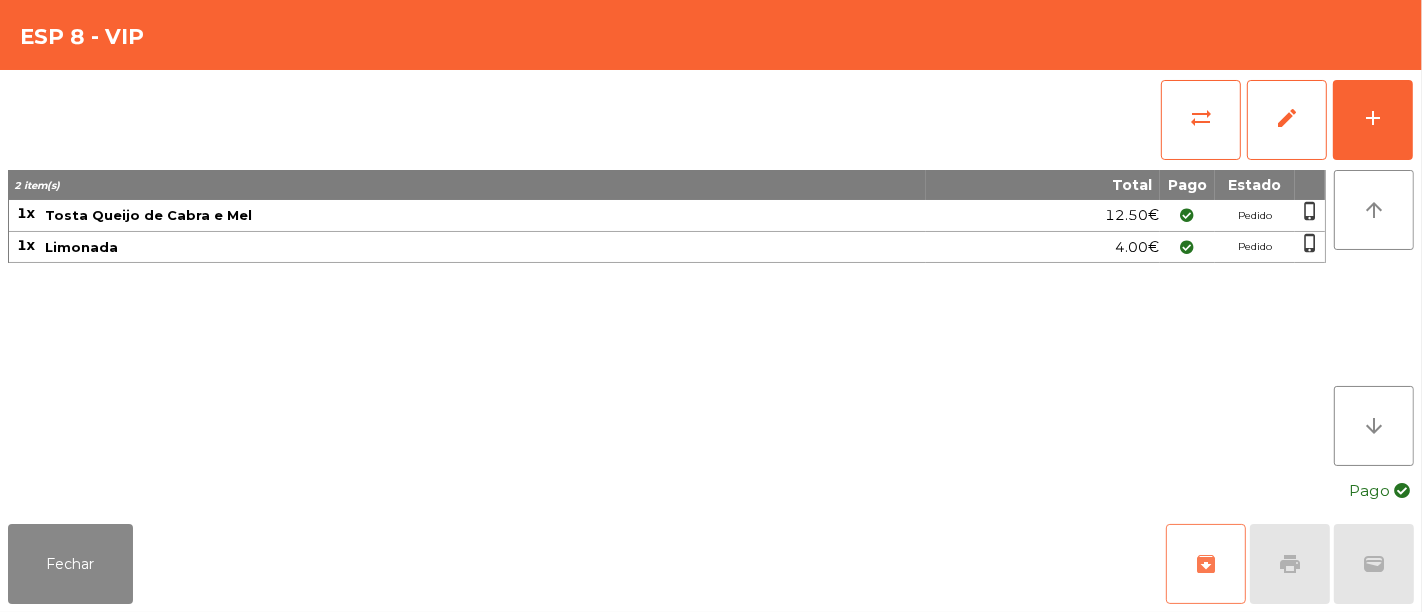 click on "archive" 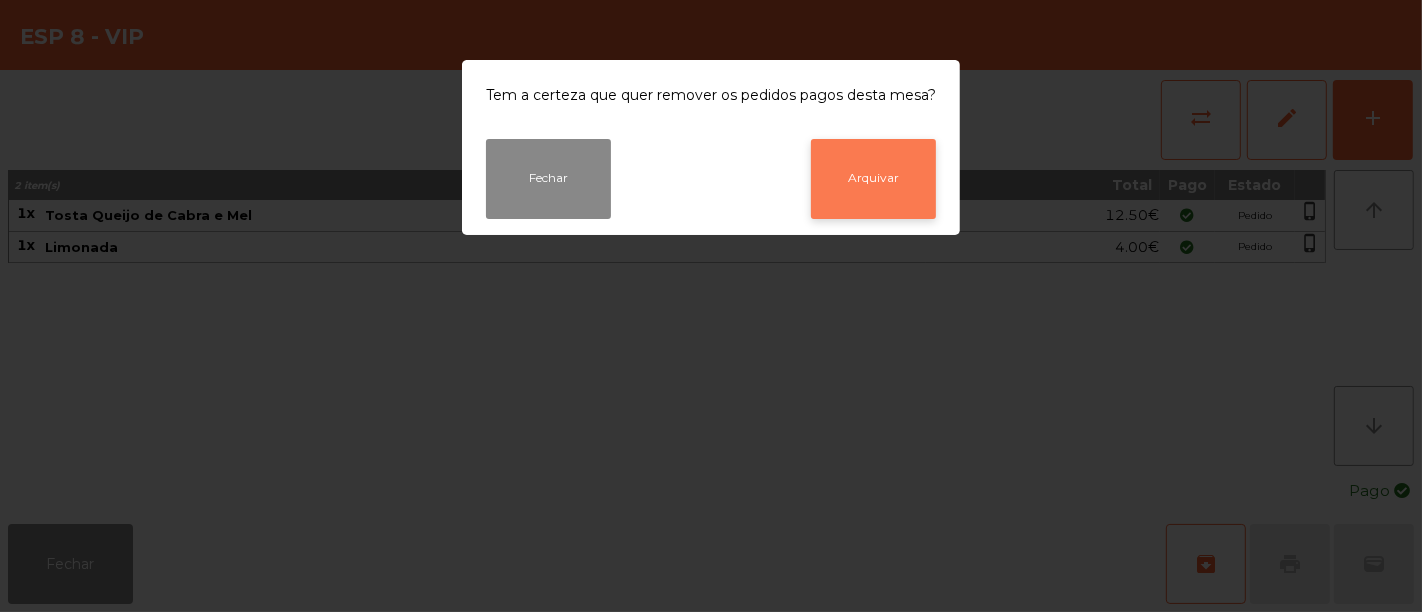 click on "Arquivar" 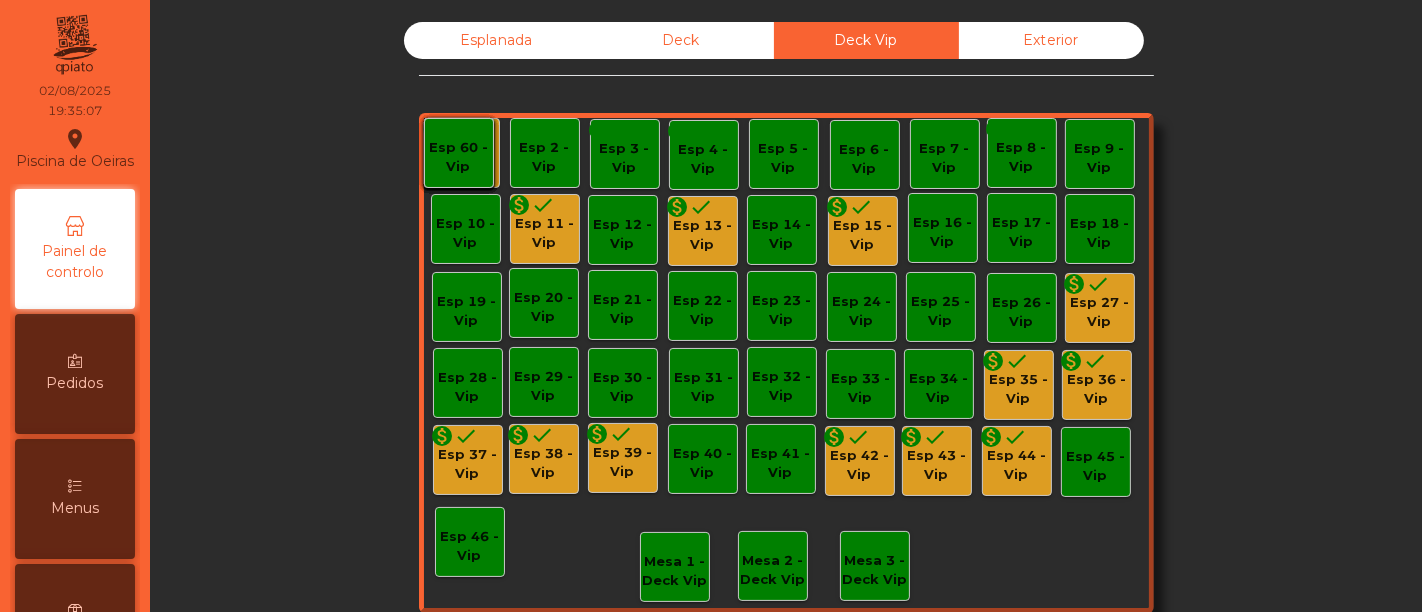 click on "Esp 11 - Vip" 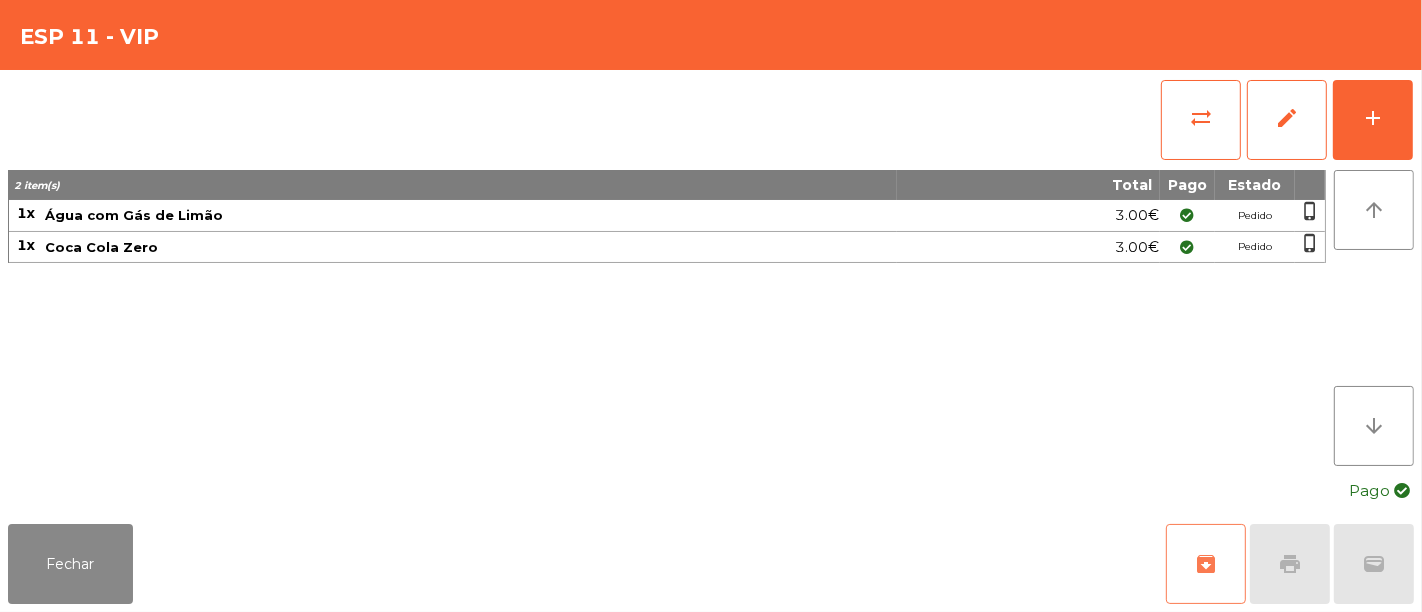 click on "archive" 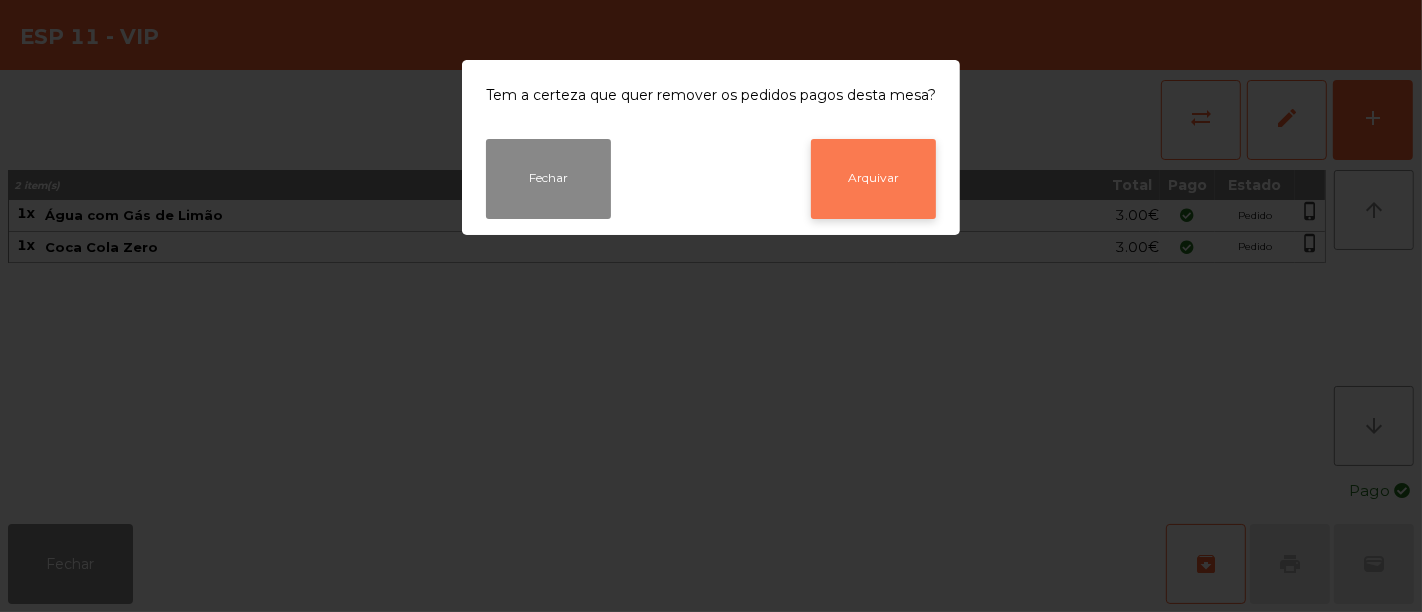 click on "Arquivar" 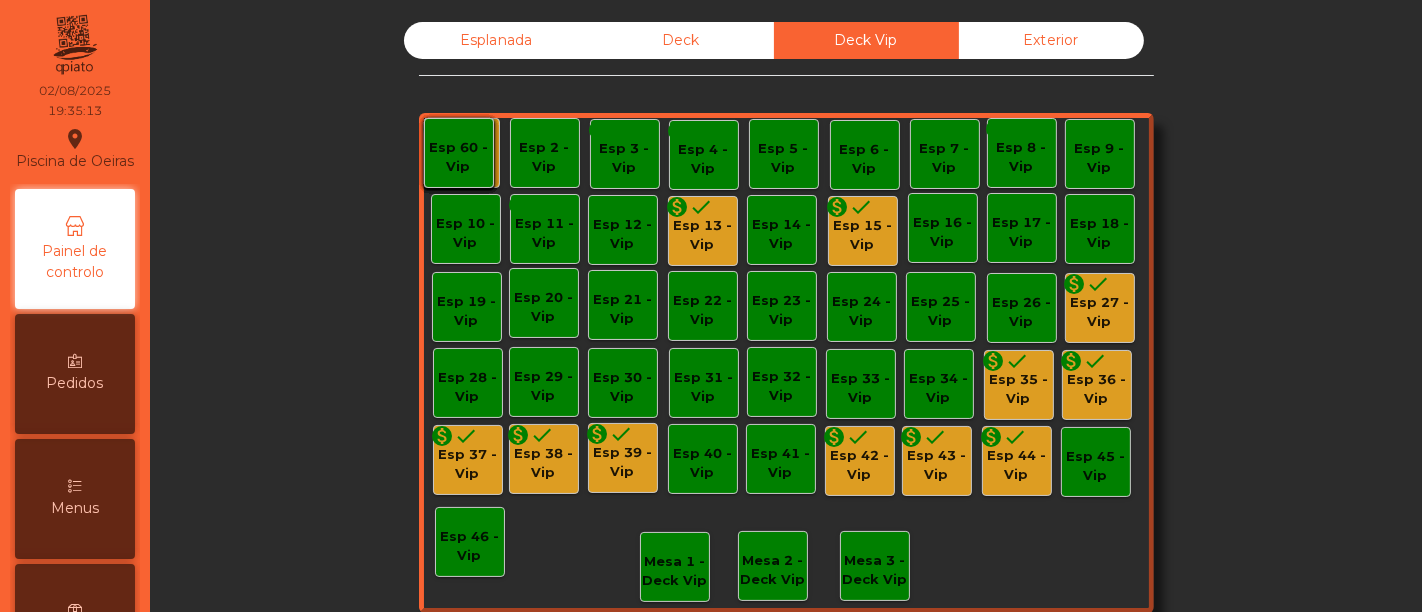 click on "Esp 13 - Vip" 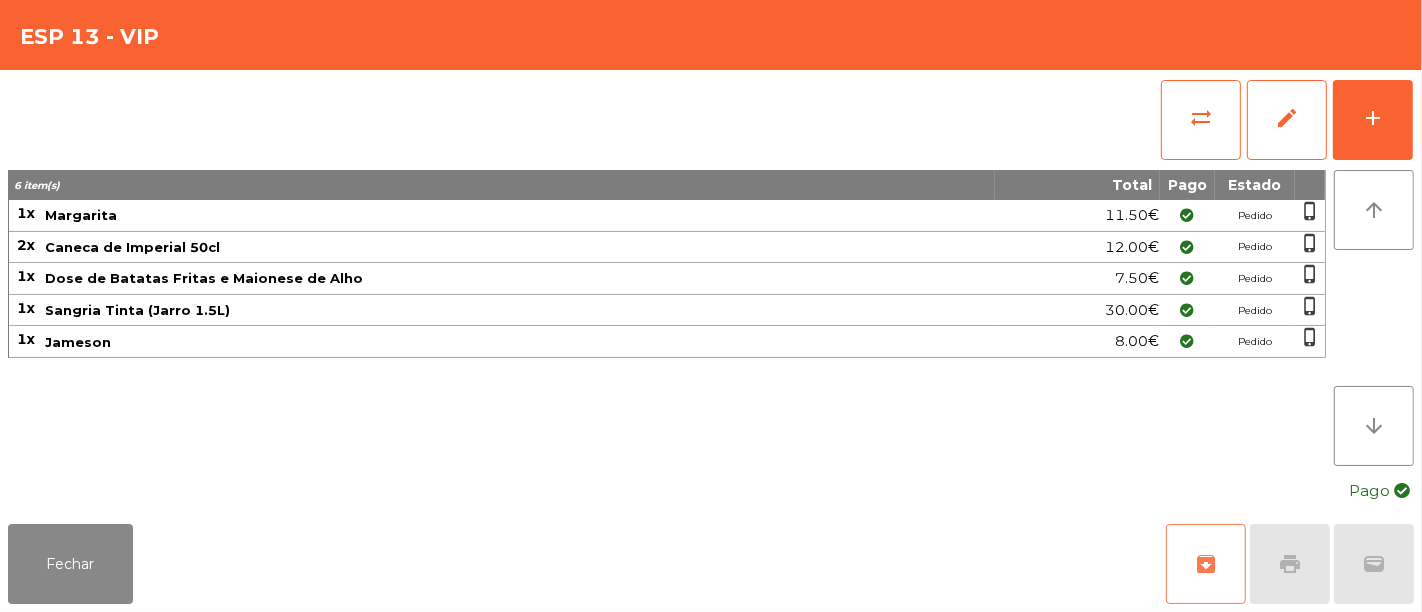 click on "archive" 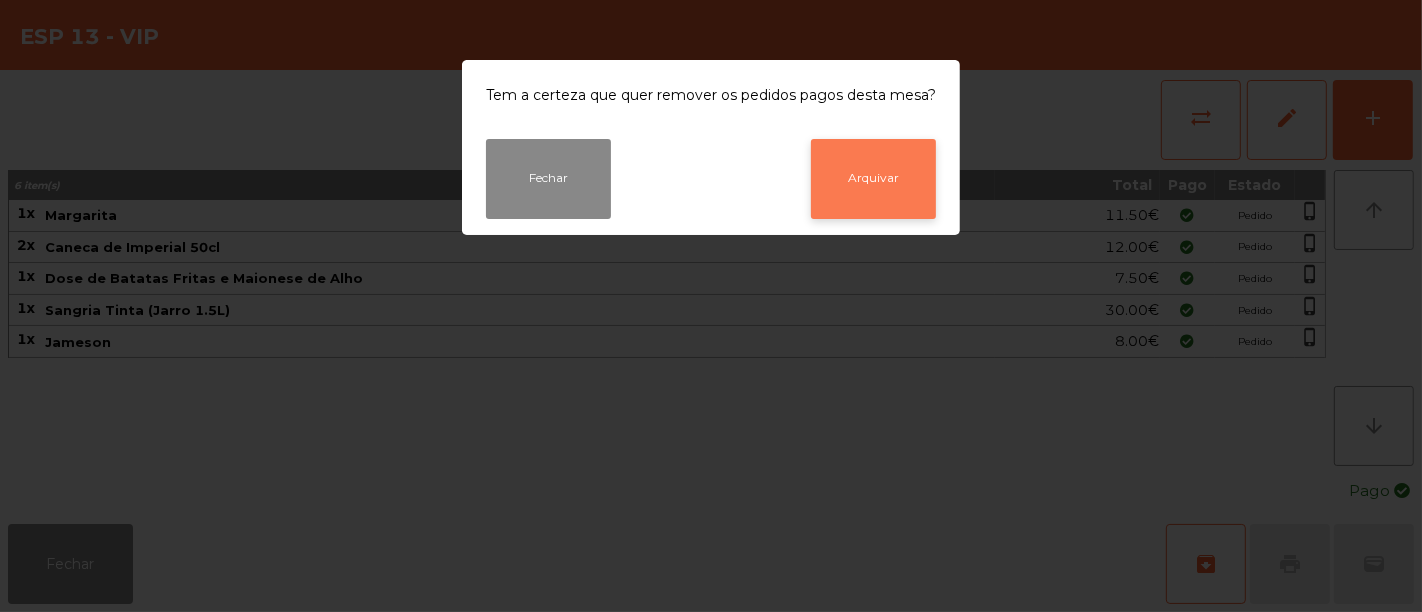 click on "Arquivar" 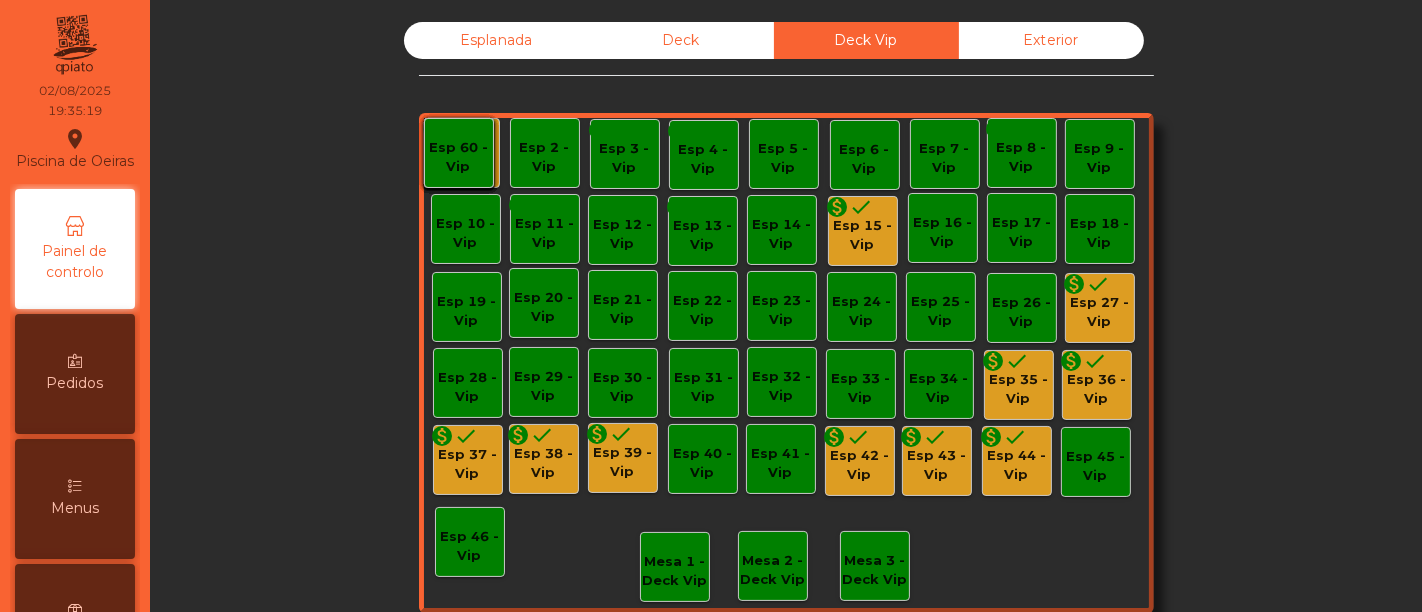 click on "Esp 15 - Vip" 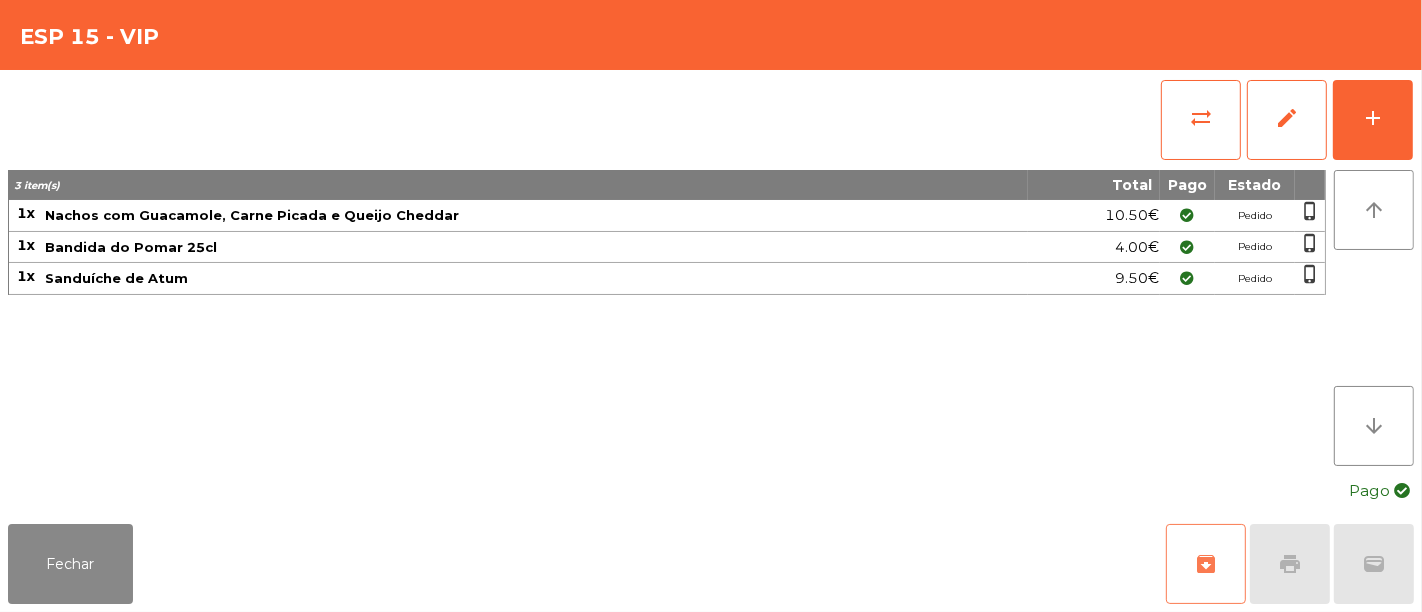 click on "archive" 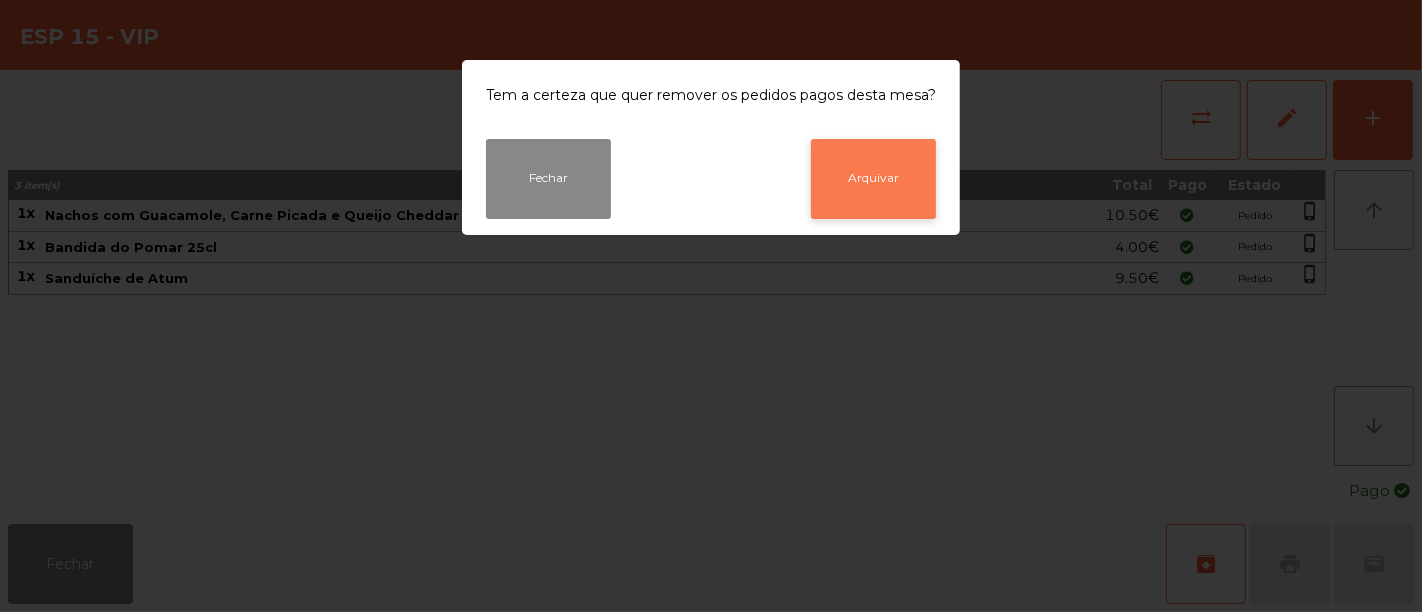 click on "Arquivar" 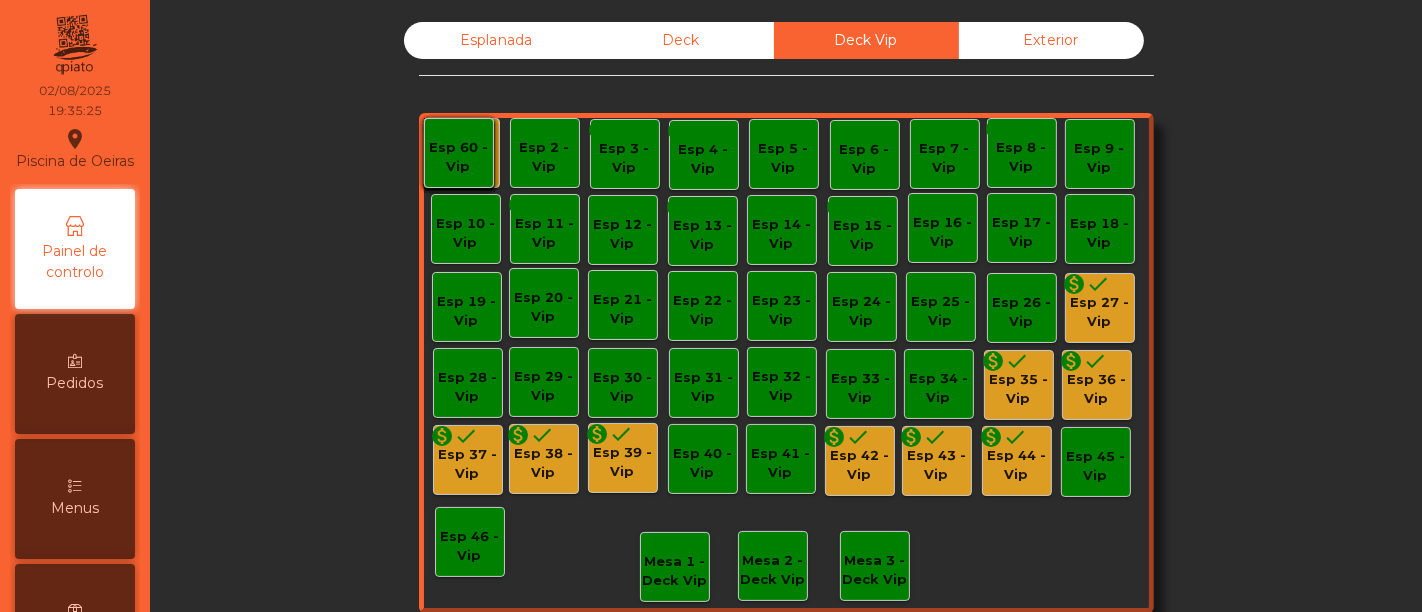 click on "Esp 27 - Vip" 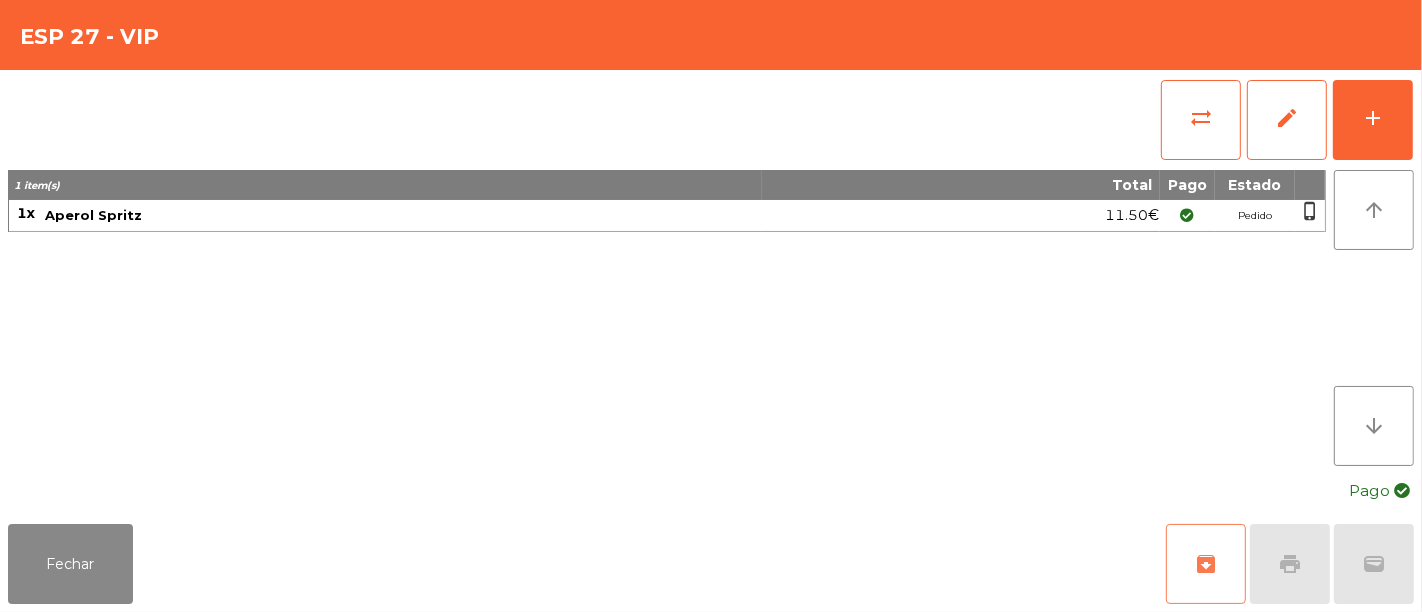 click on "archive" 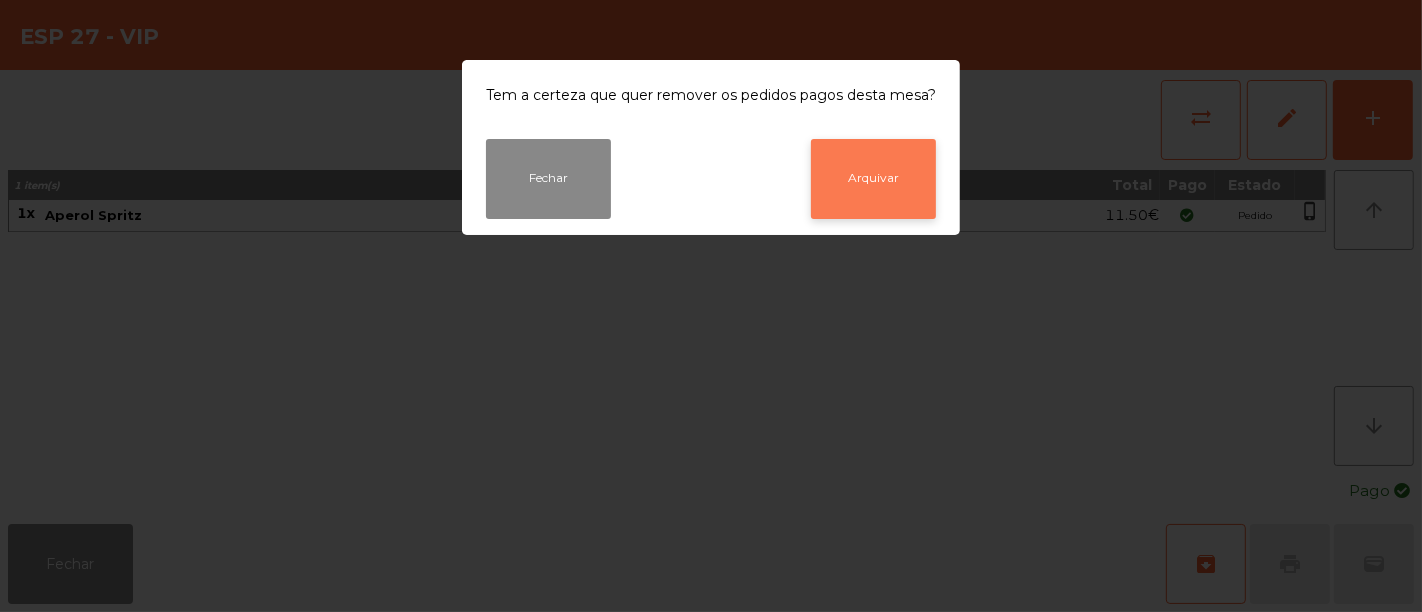 click on "Arquivar" 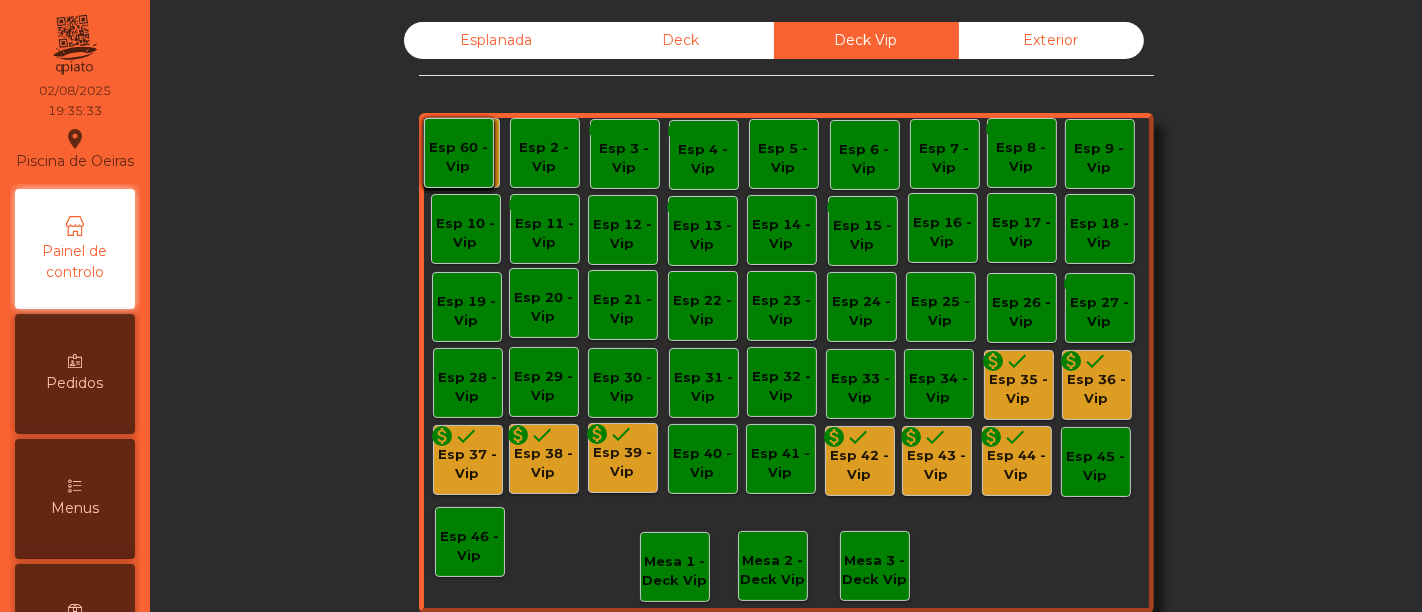 click on "Esp 35 - Vip" 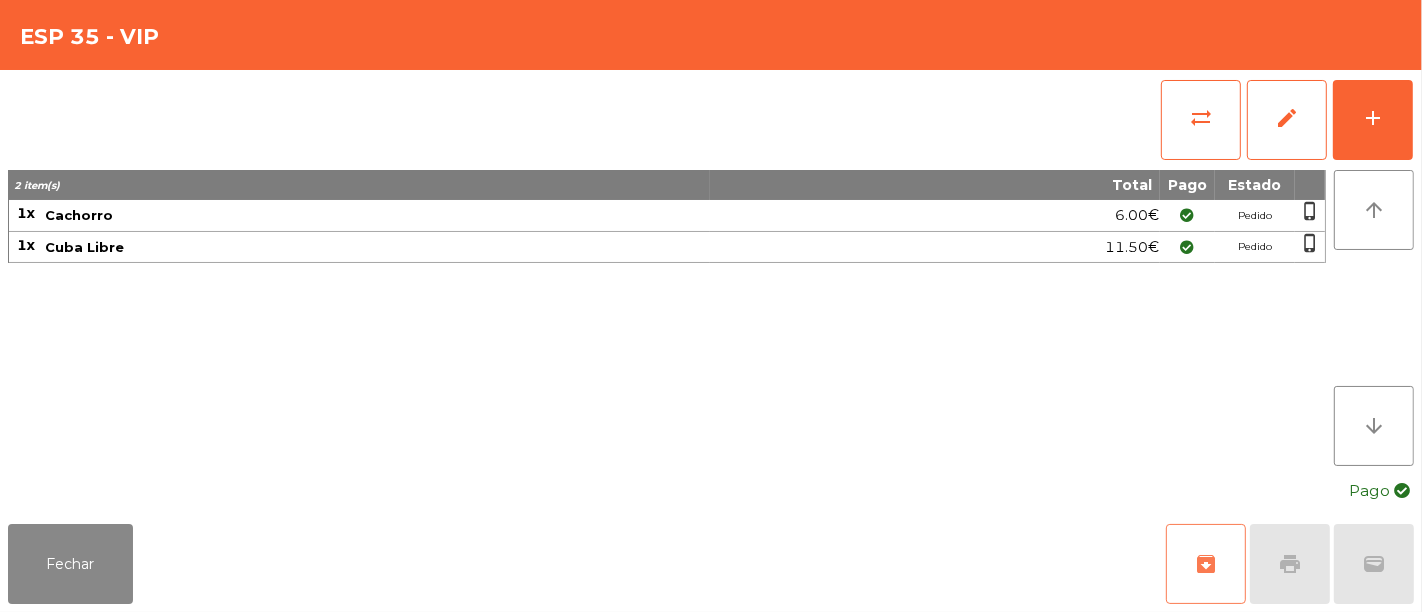 click on "archive" 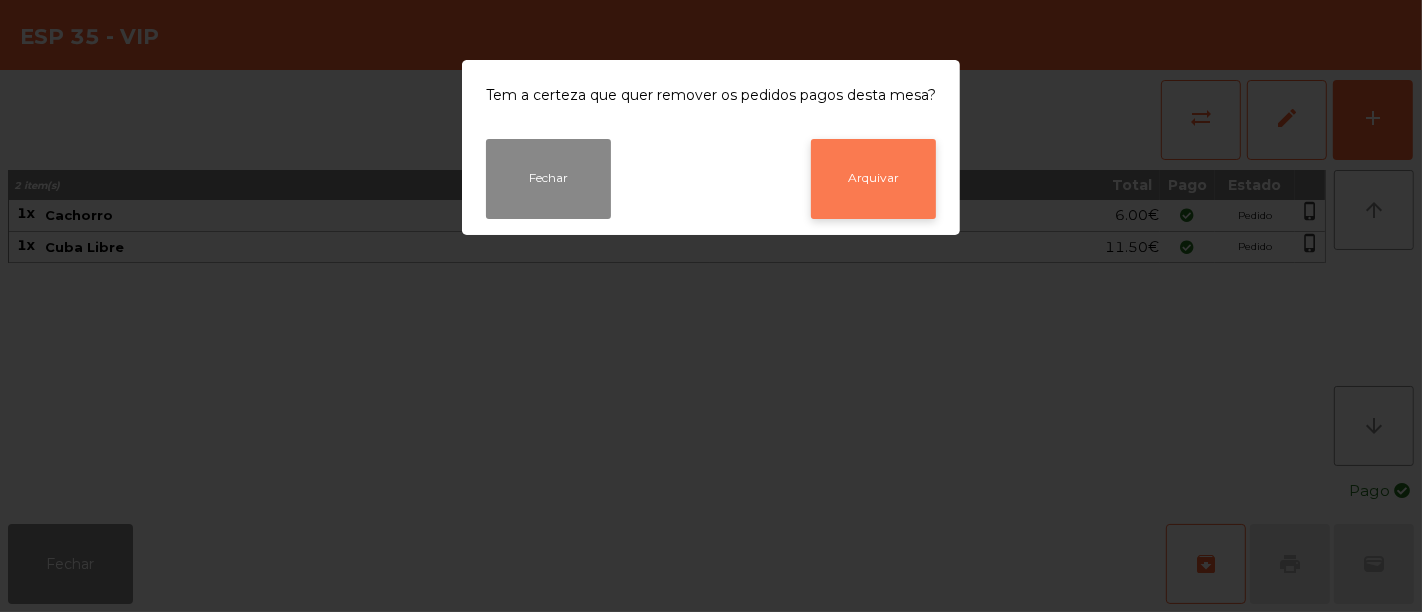 click on "Arquivar" 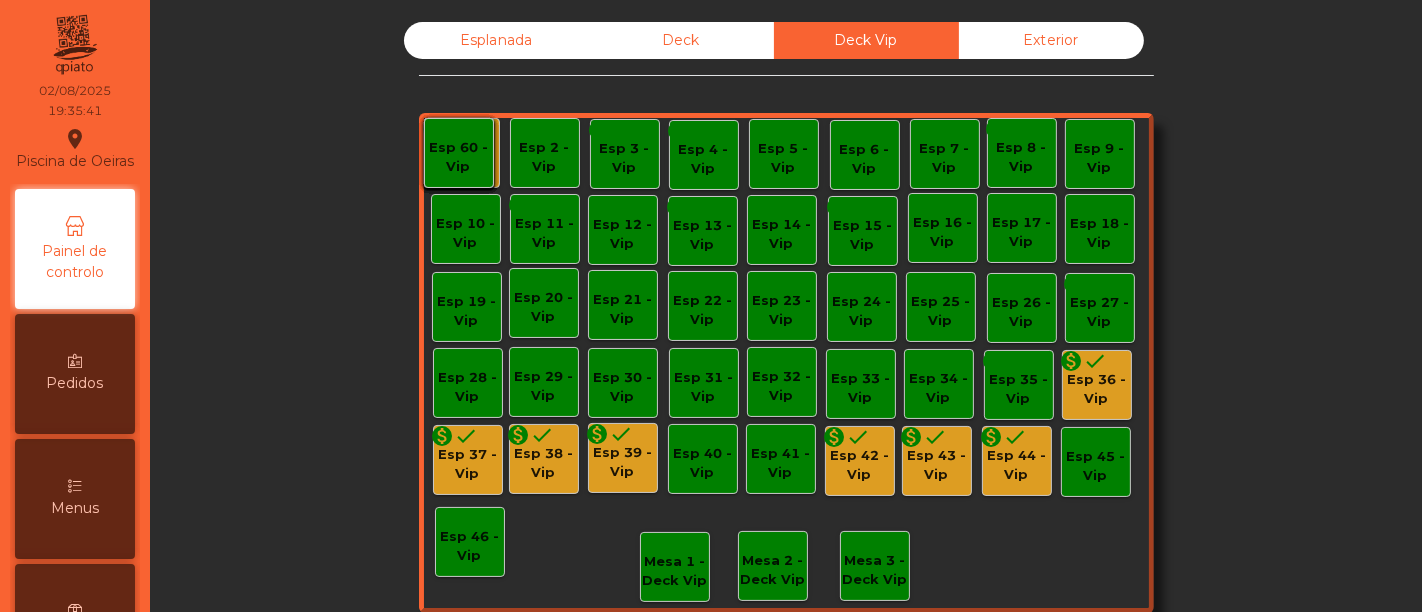 click on "Esp 36 - Vip" 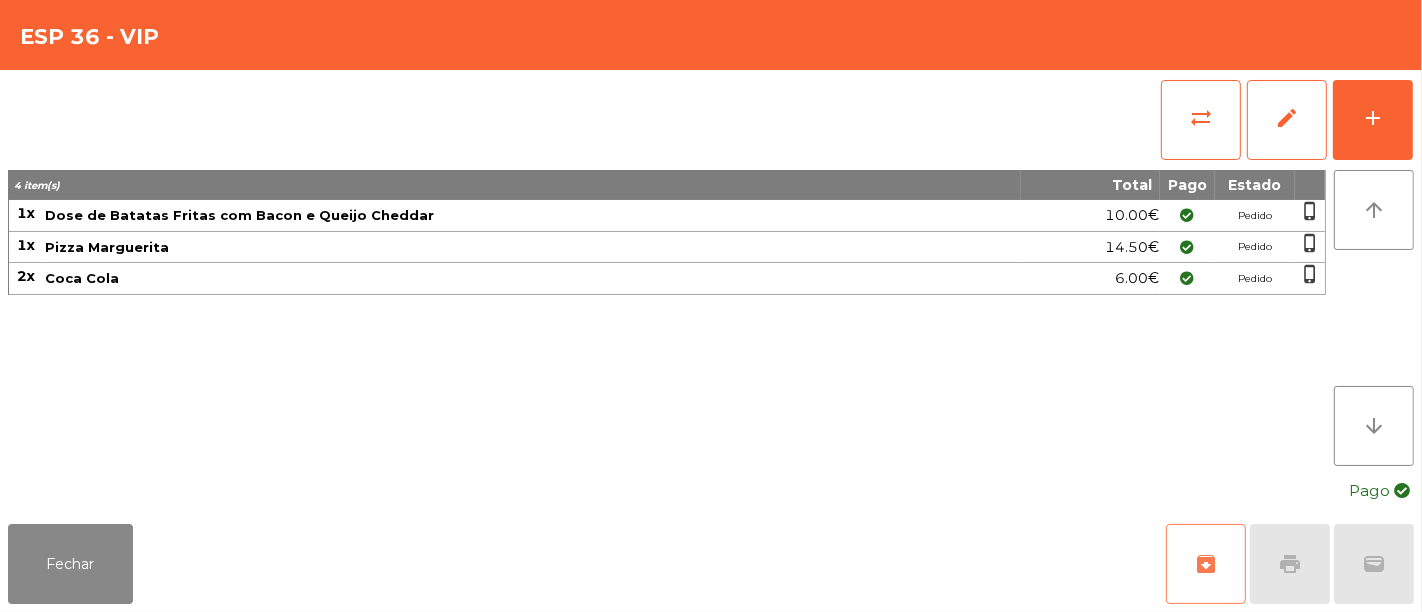 click on "archive" 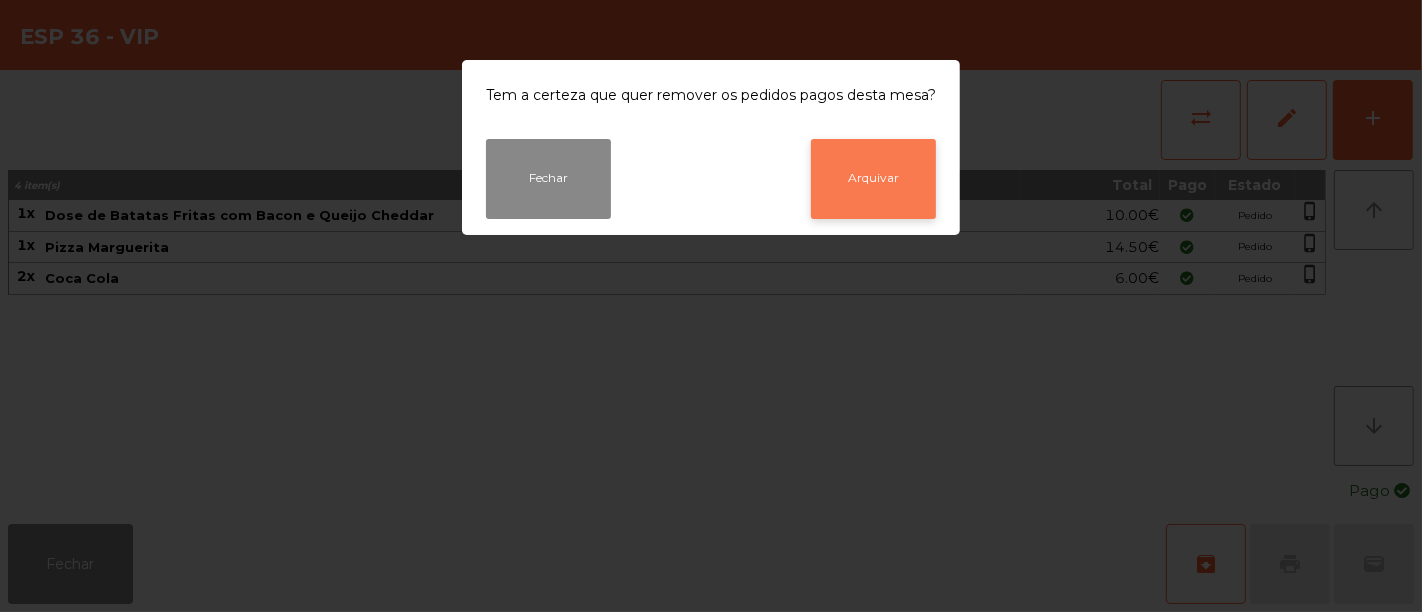 click on "Arquivar" 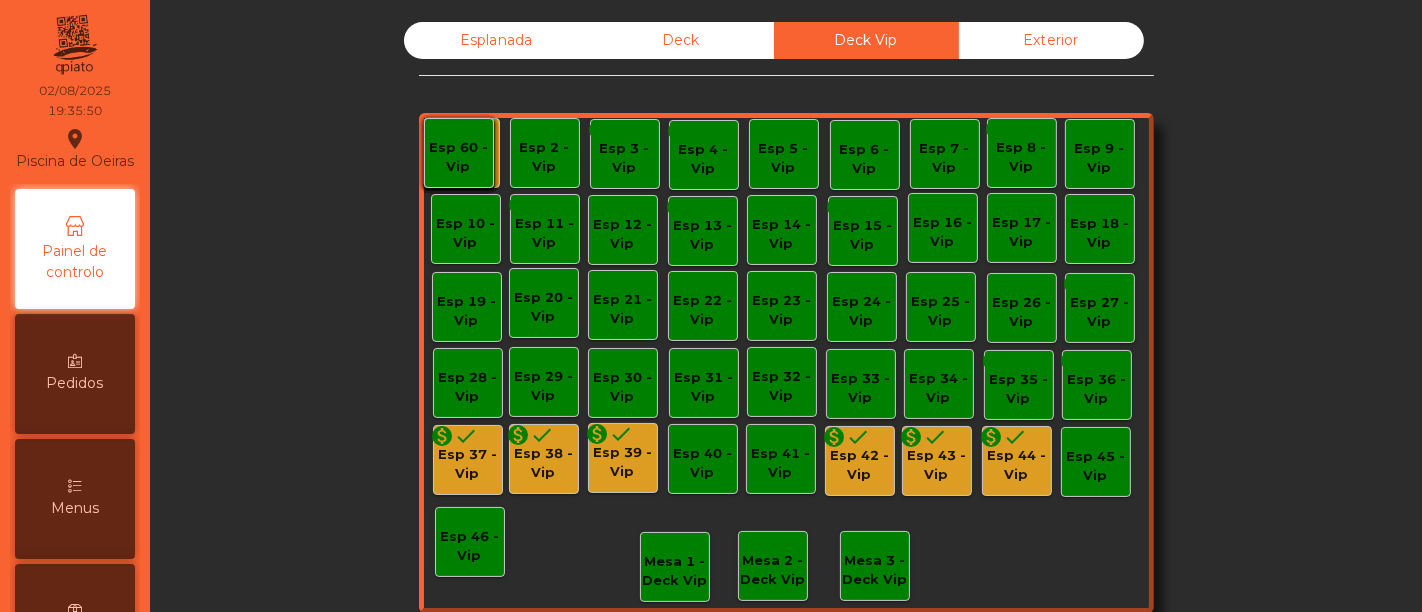 click on "Esp 37 - Vip" 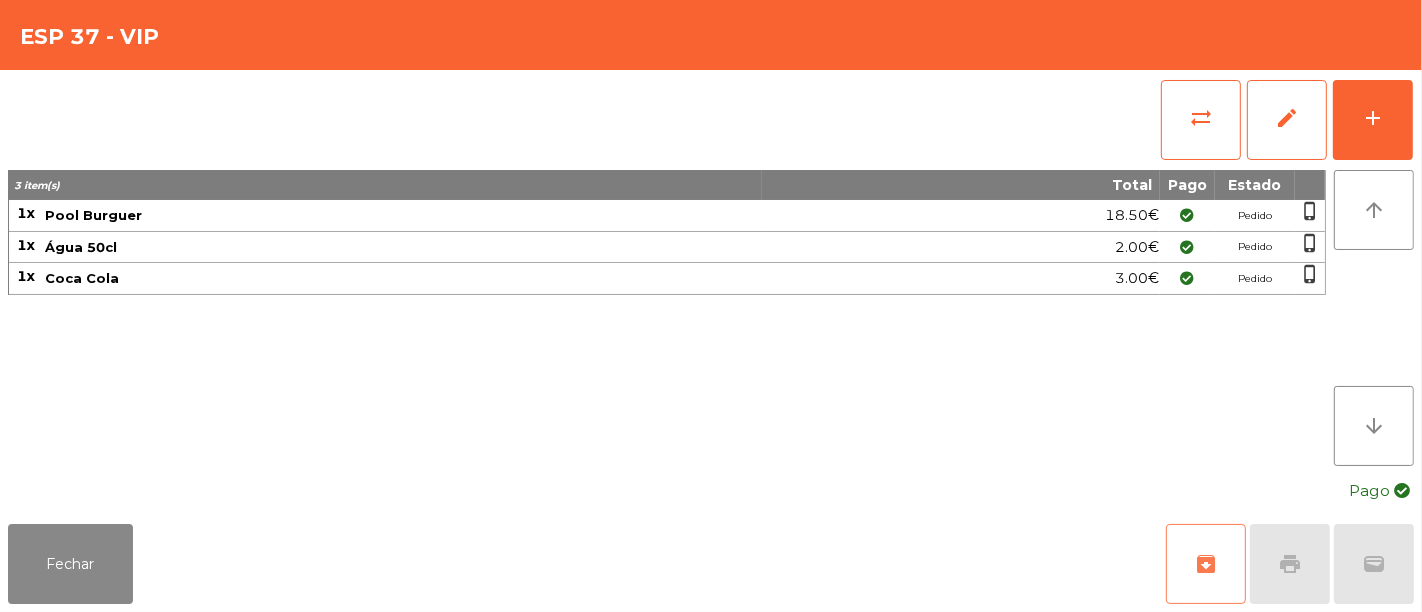 click on "archive" 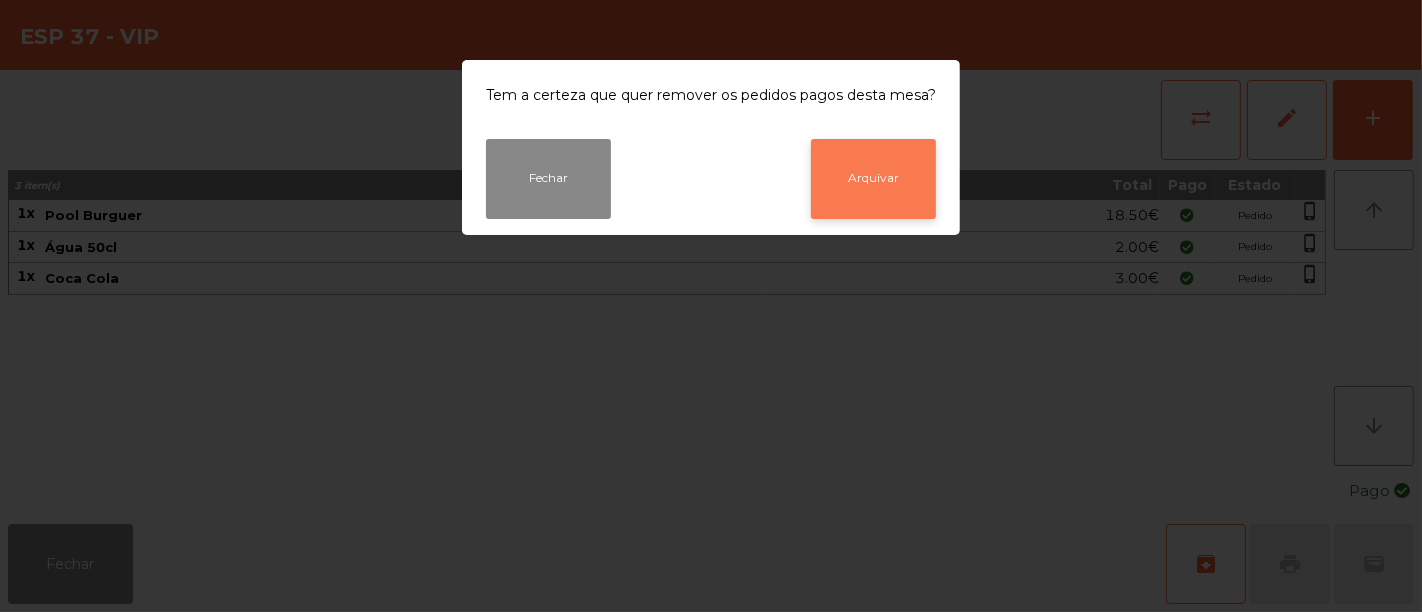 click on "Arquivar" 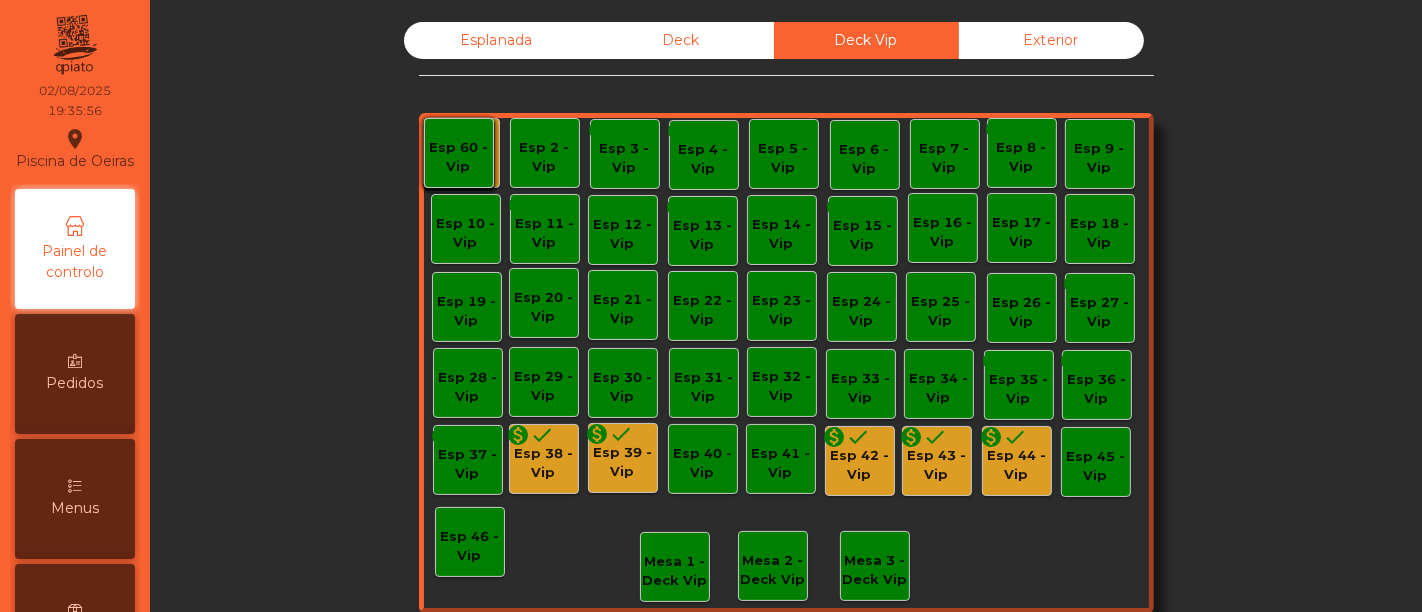 click on "Esp 38 - Vip" 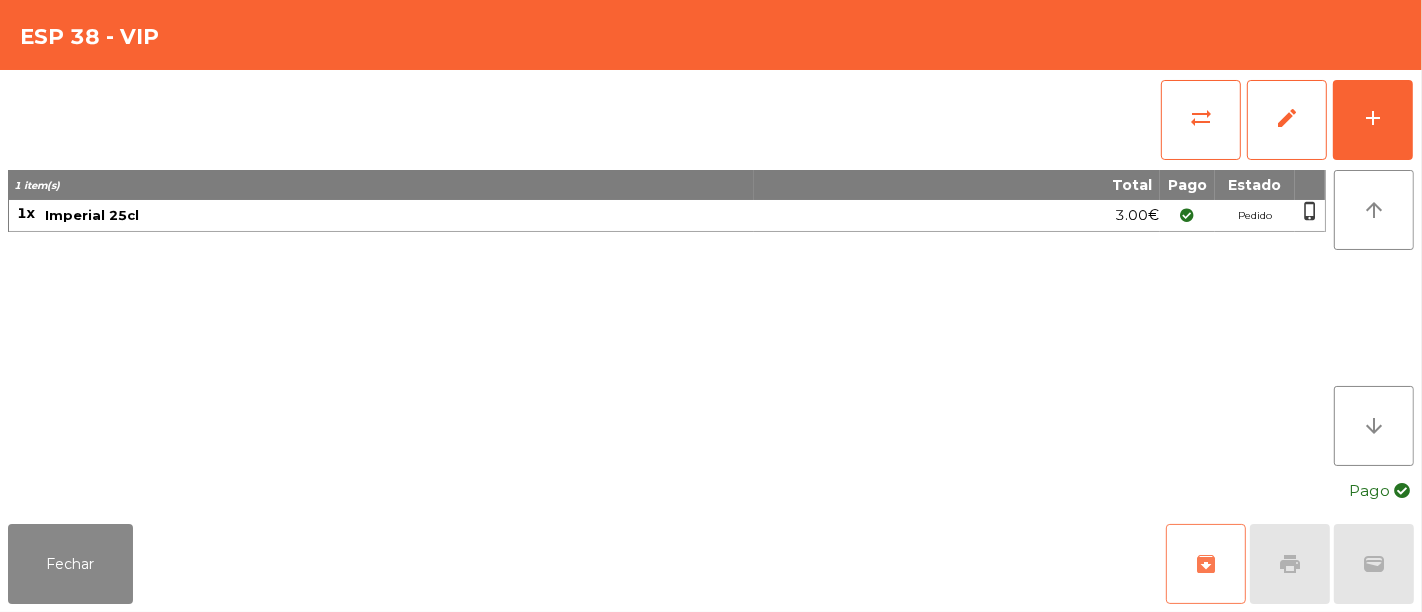 click on "archive" 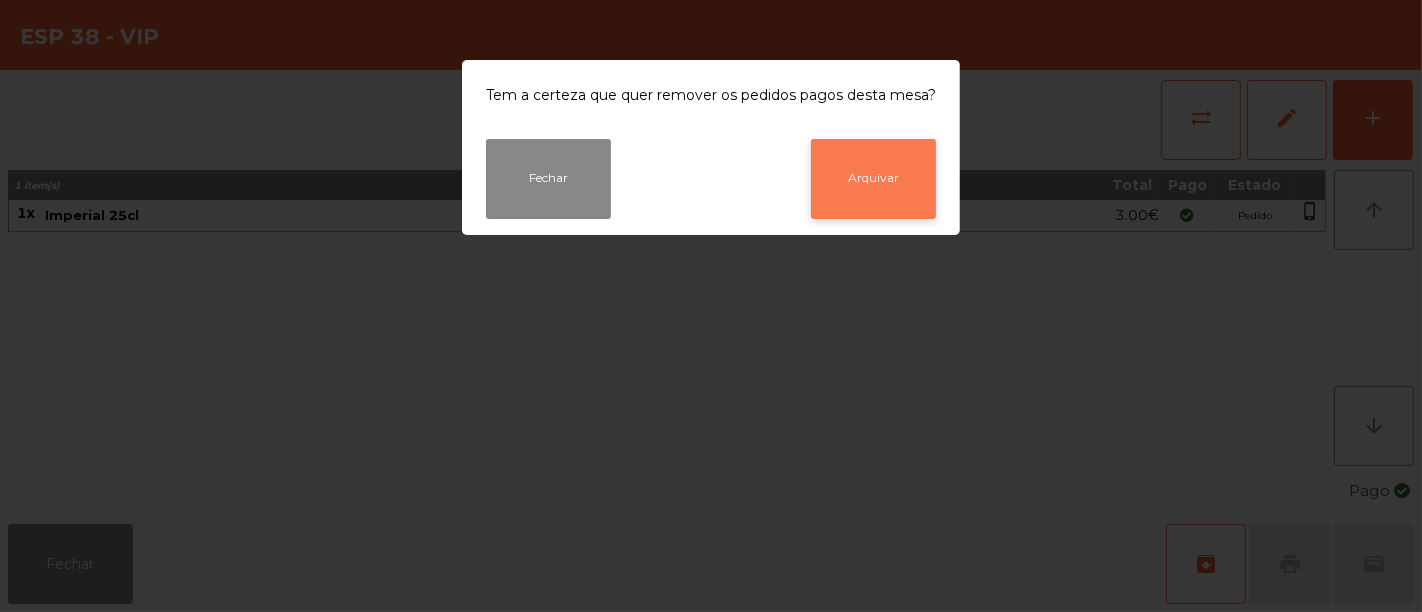 click on "Arquivar" 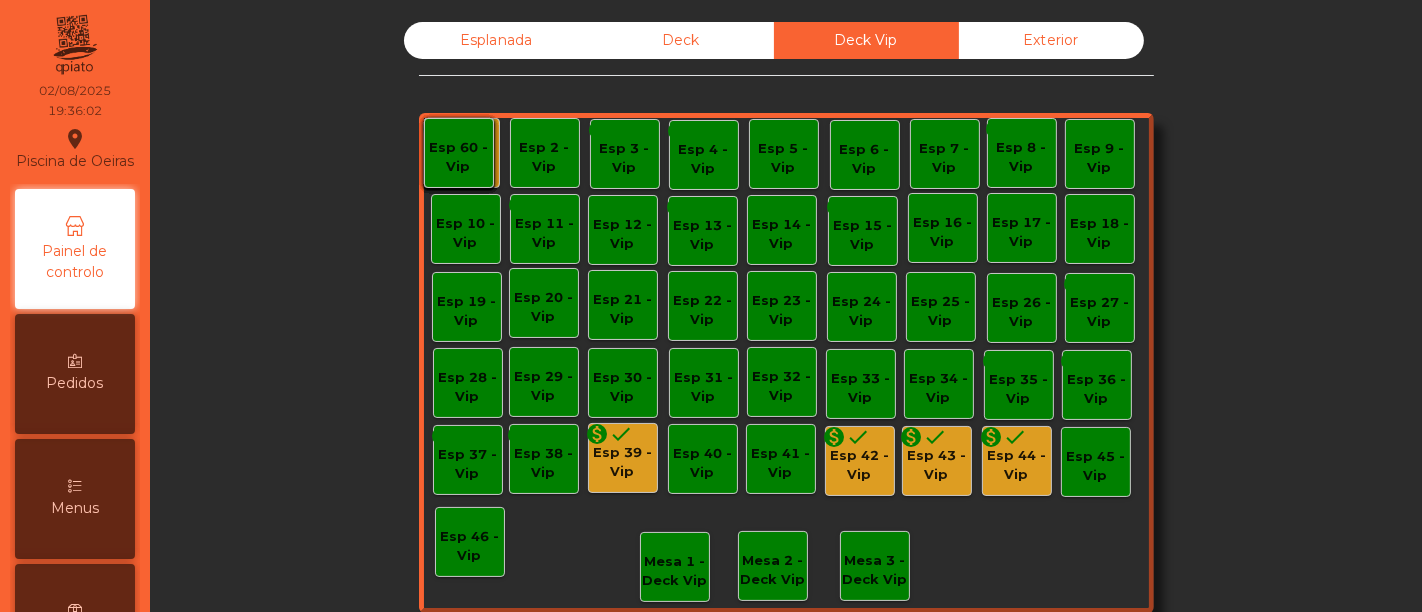 click on "Esp 39 - Vip" 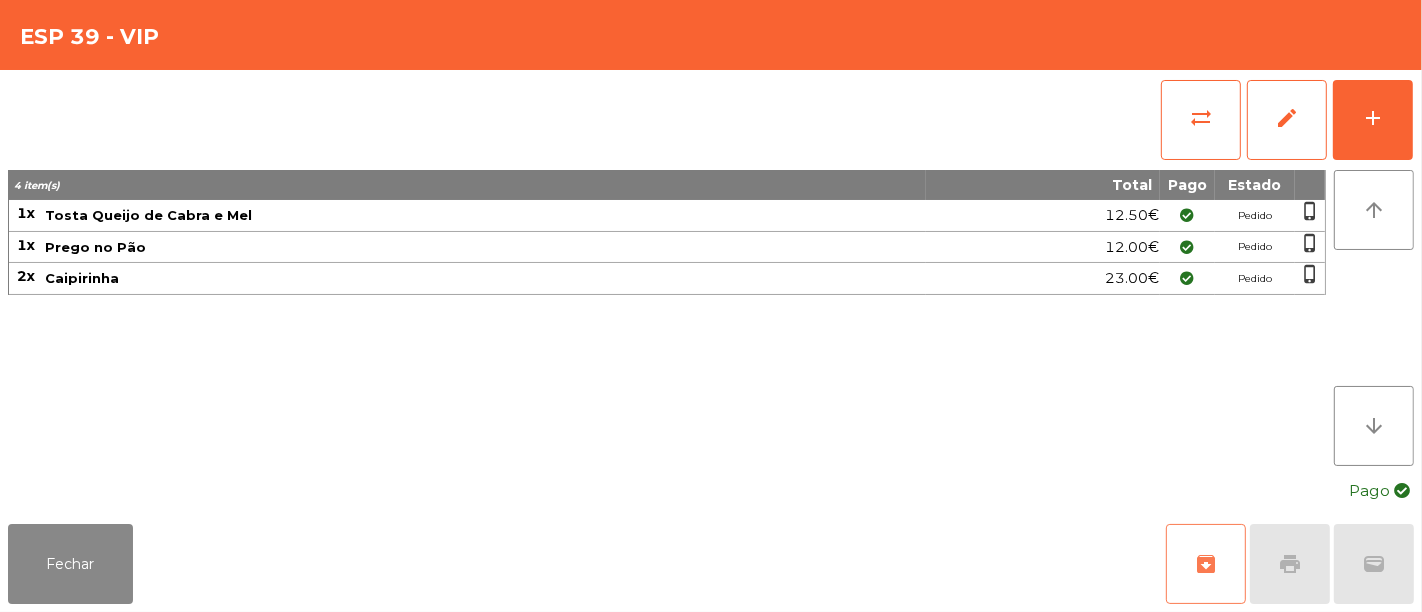 click on "archive" 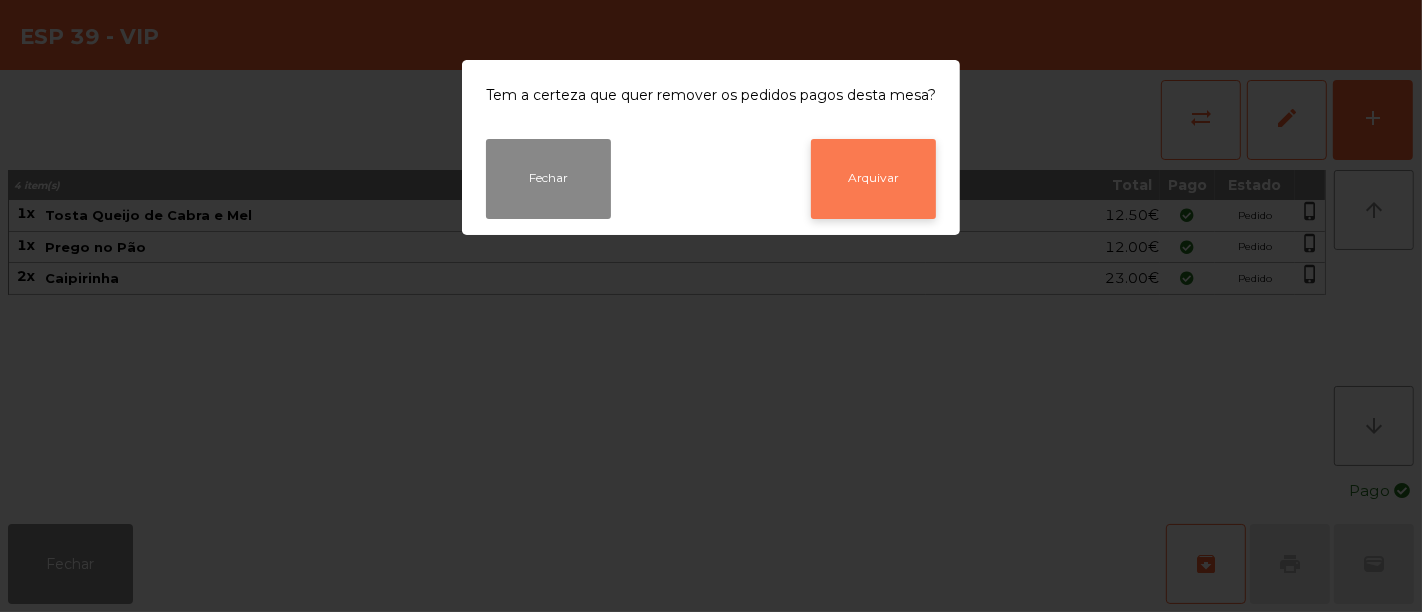 click on "Arquivar" 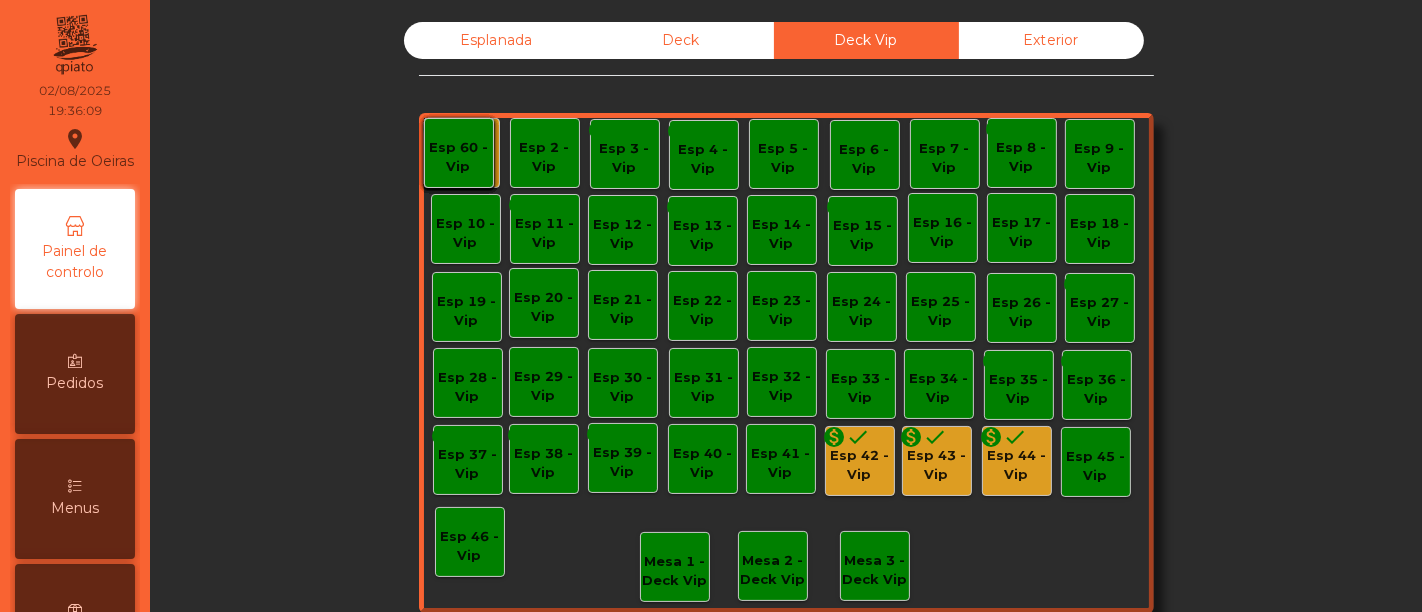 click on "Esp 42 - Vip" 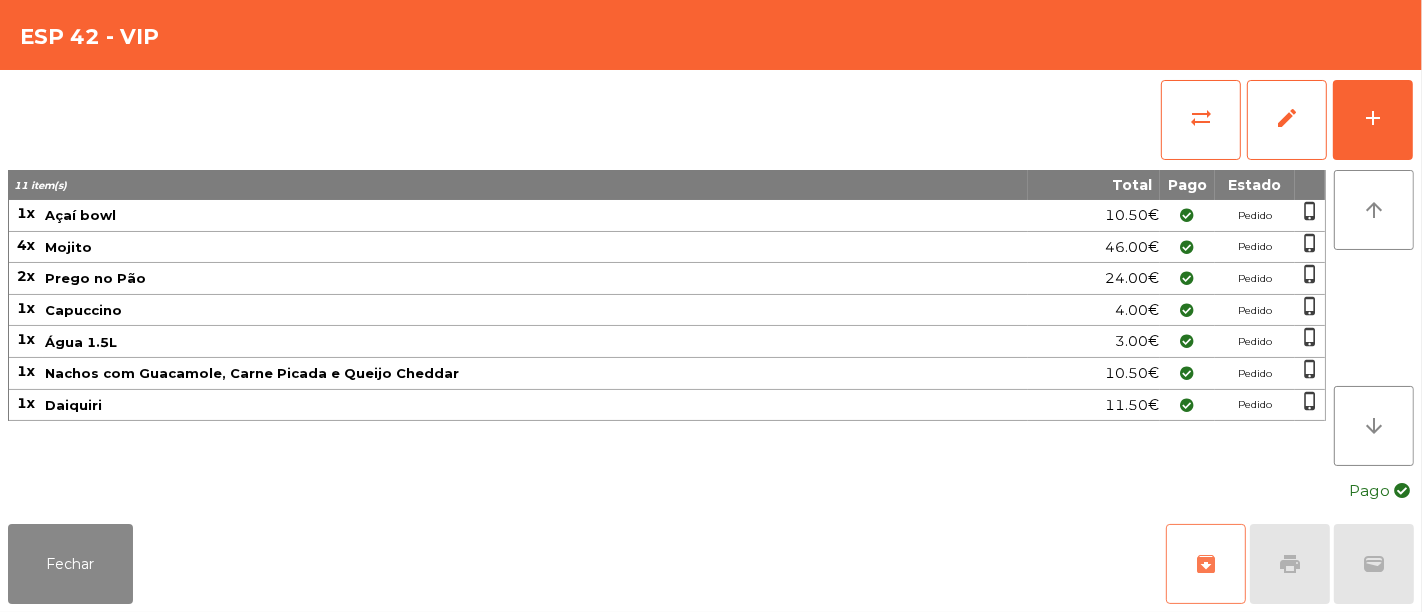 click on "archive" 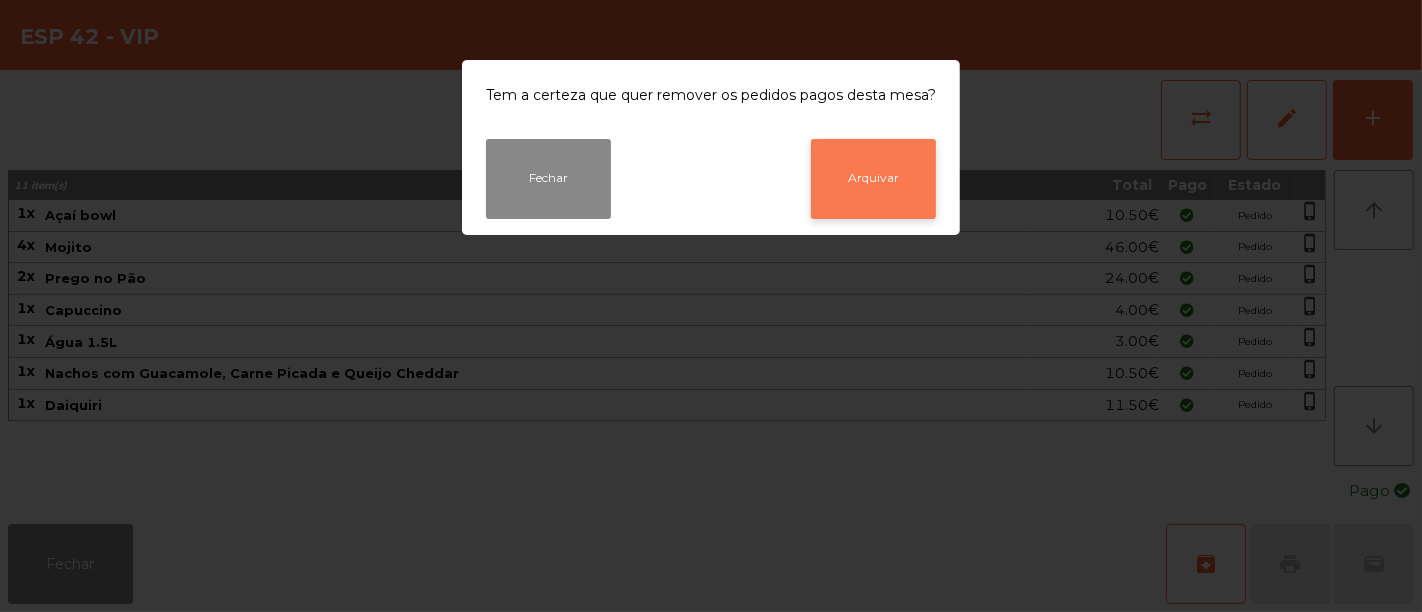 click on "Arquivar" 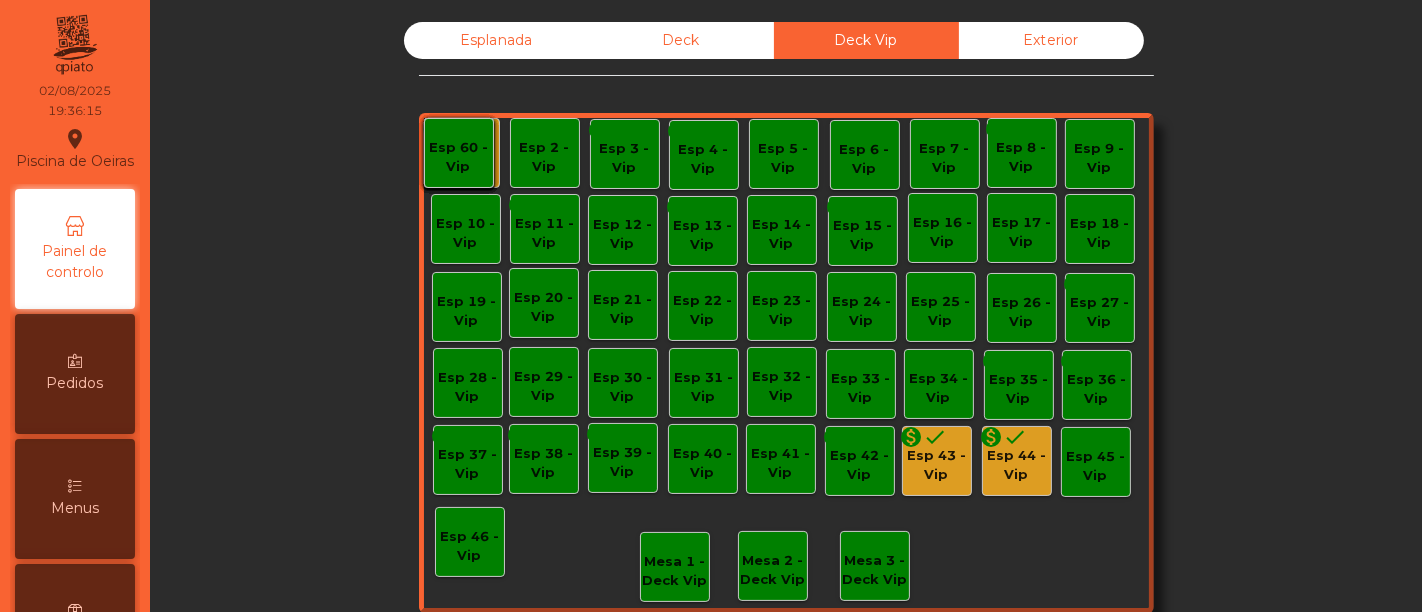 click on "Esp 43 - Vip" 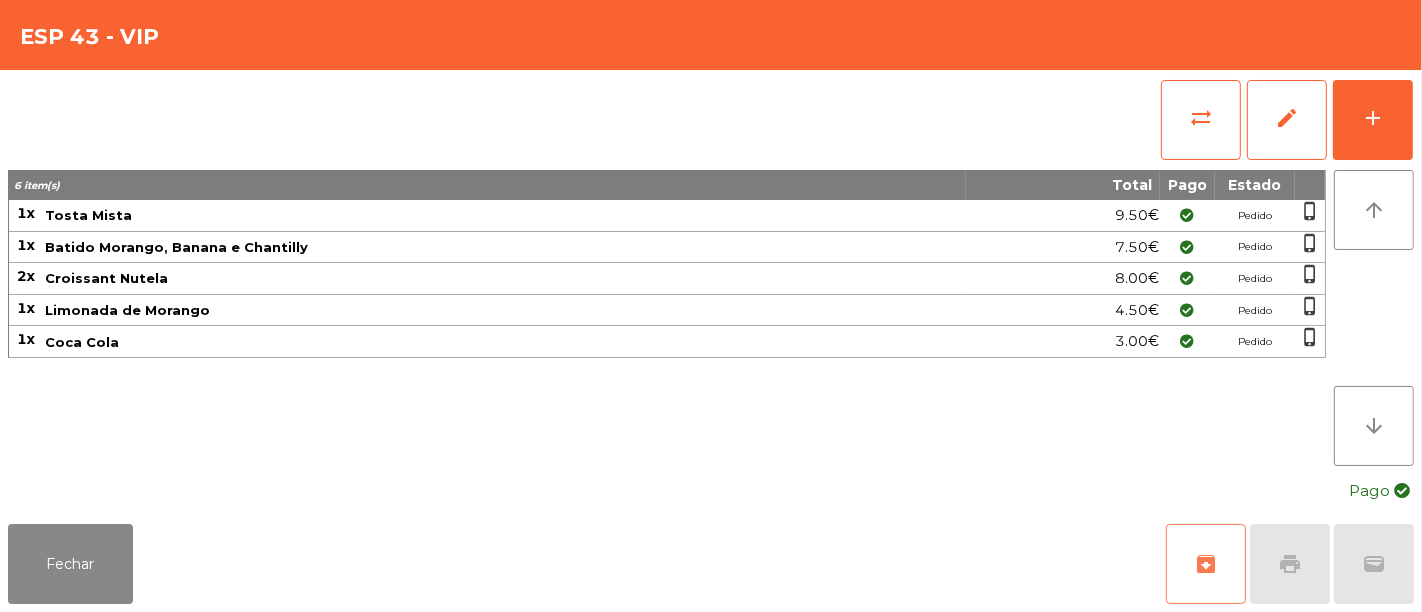 click on "archive" 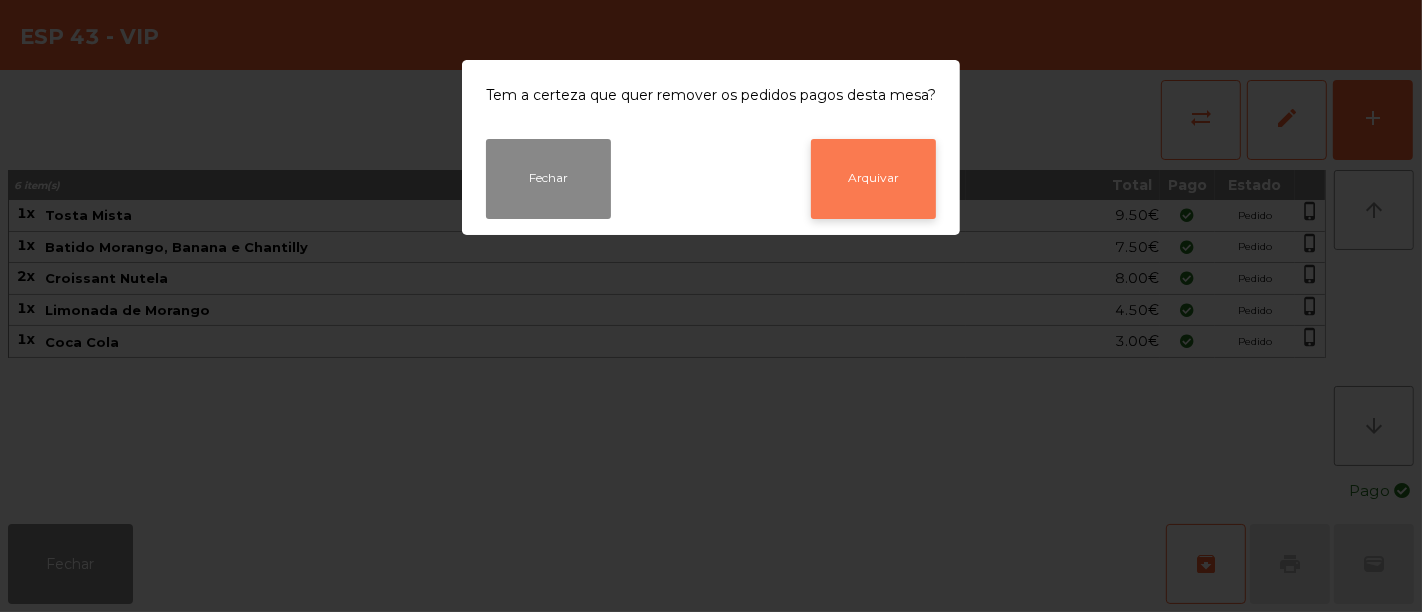 click on "Arquivar" 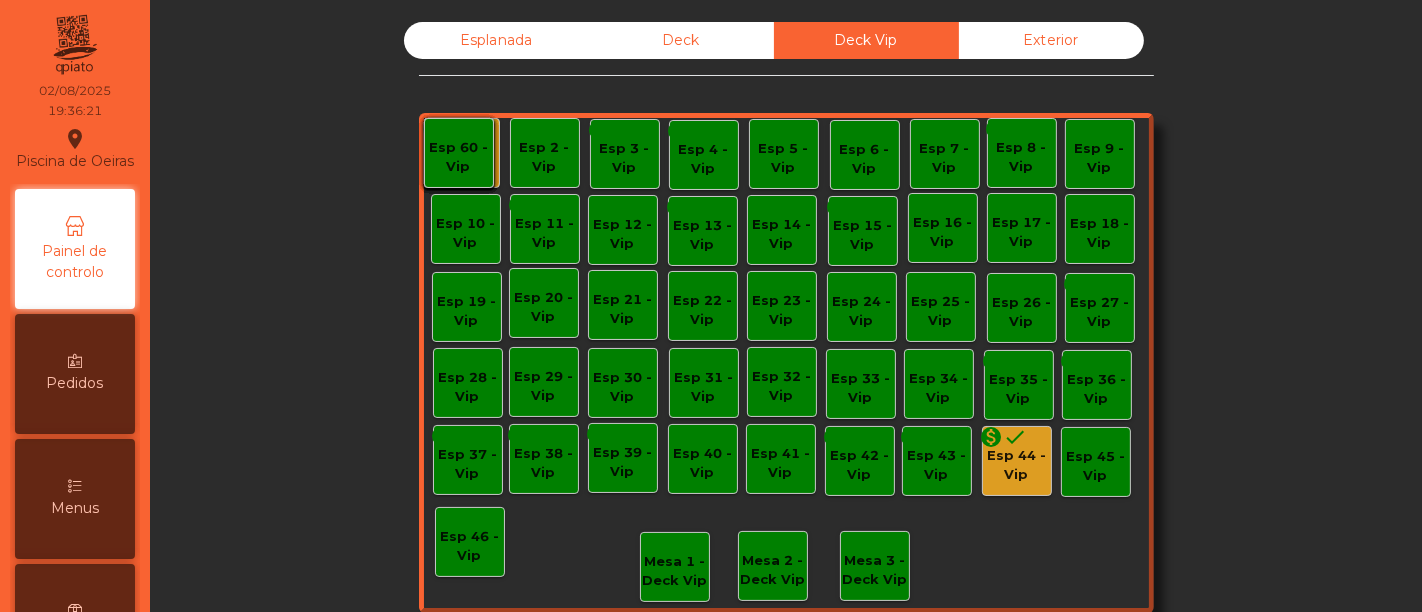 click on "Esp 44 - Vip" 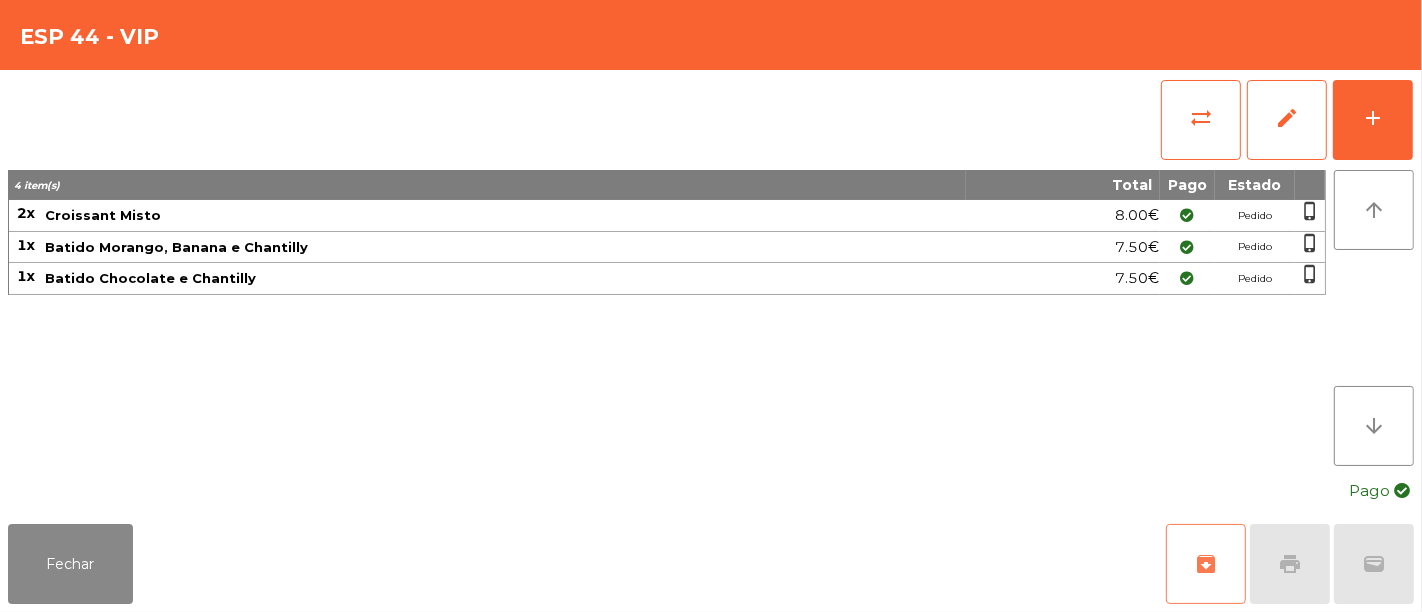 click on "archive" 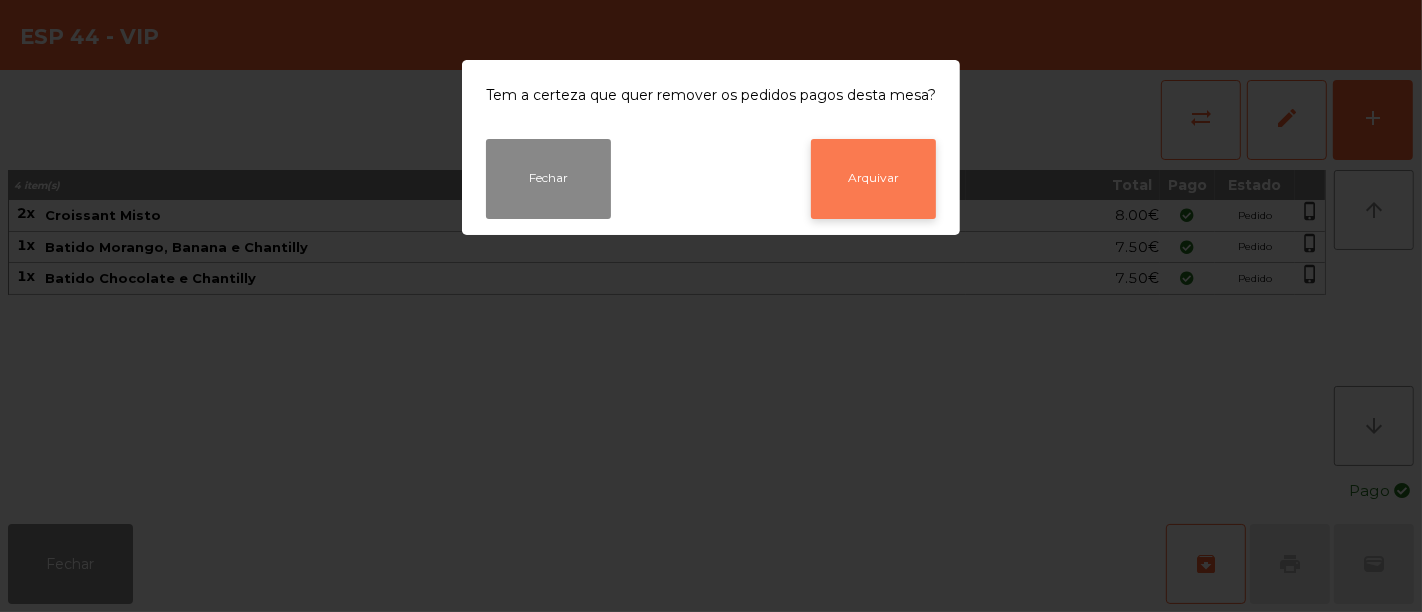 click on "Arquivar" 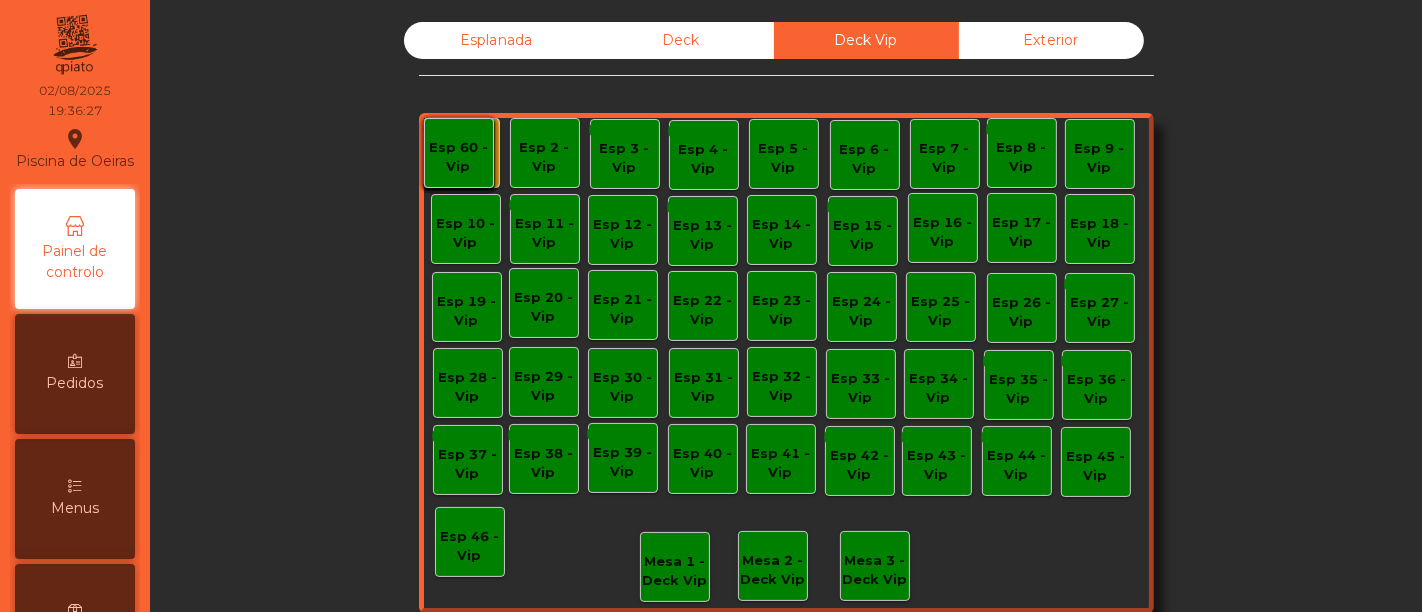 click on "Deck" 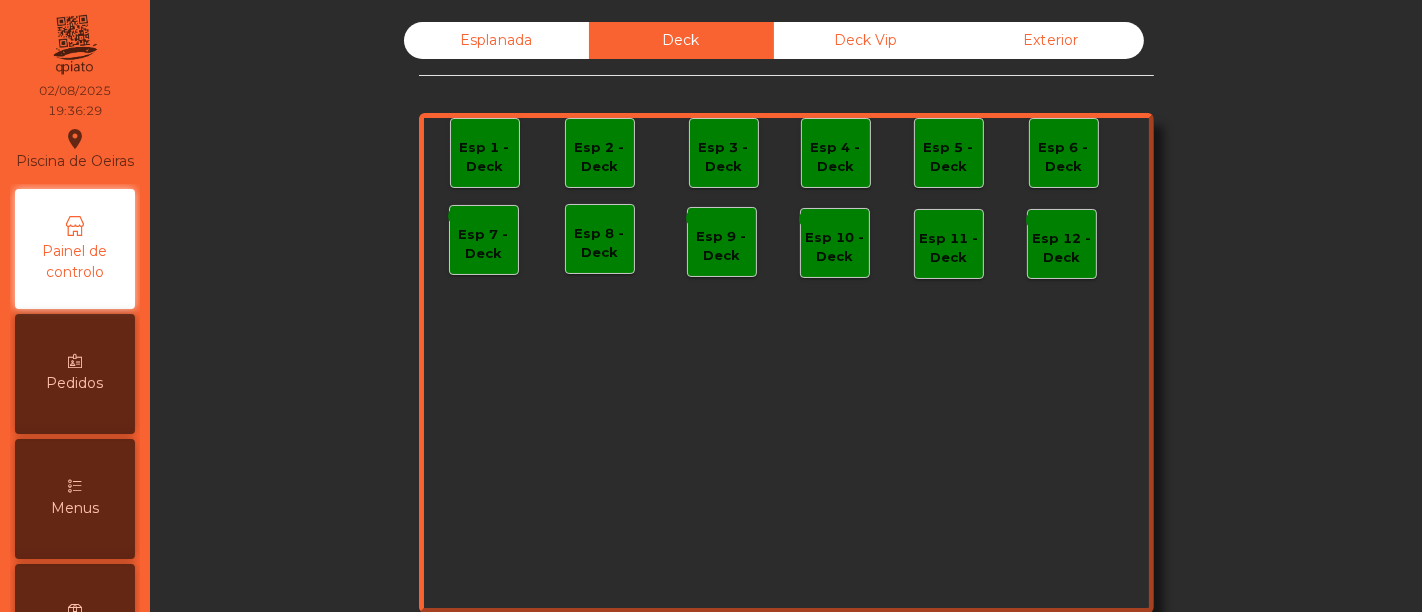 click on "Esplanada" 